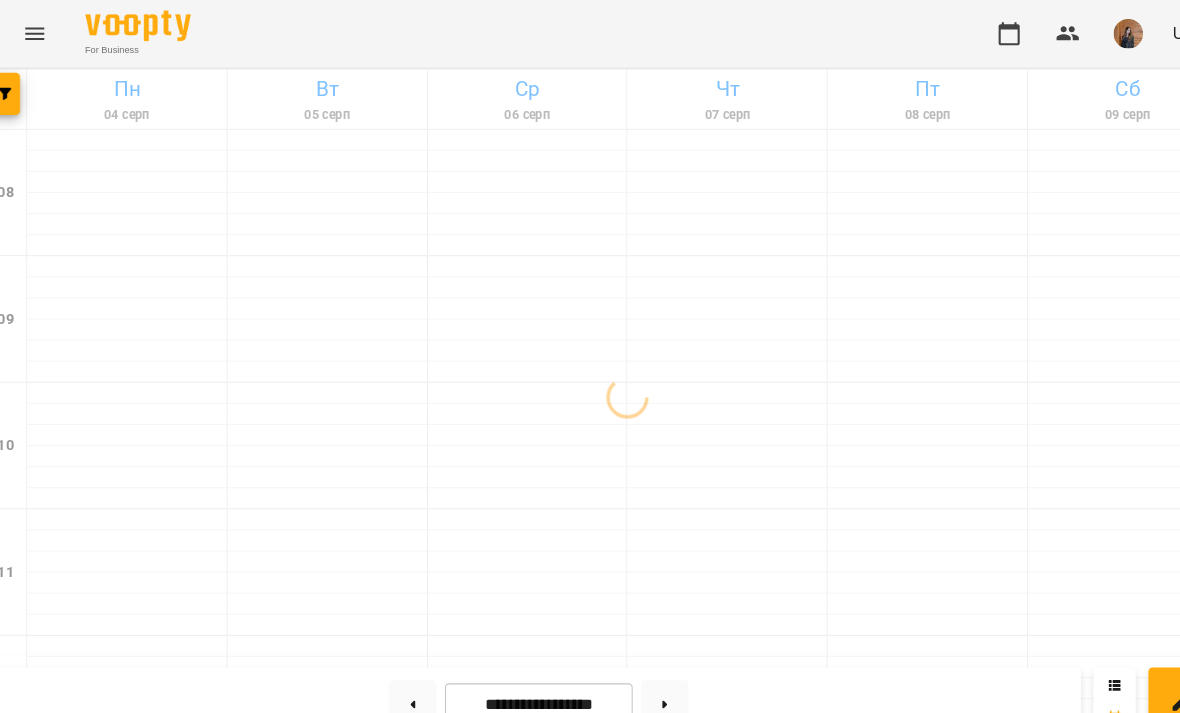 scroll, scrollTop: 0, scrollLeft: 15, axis: horizontal 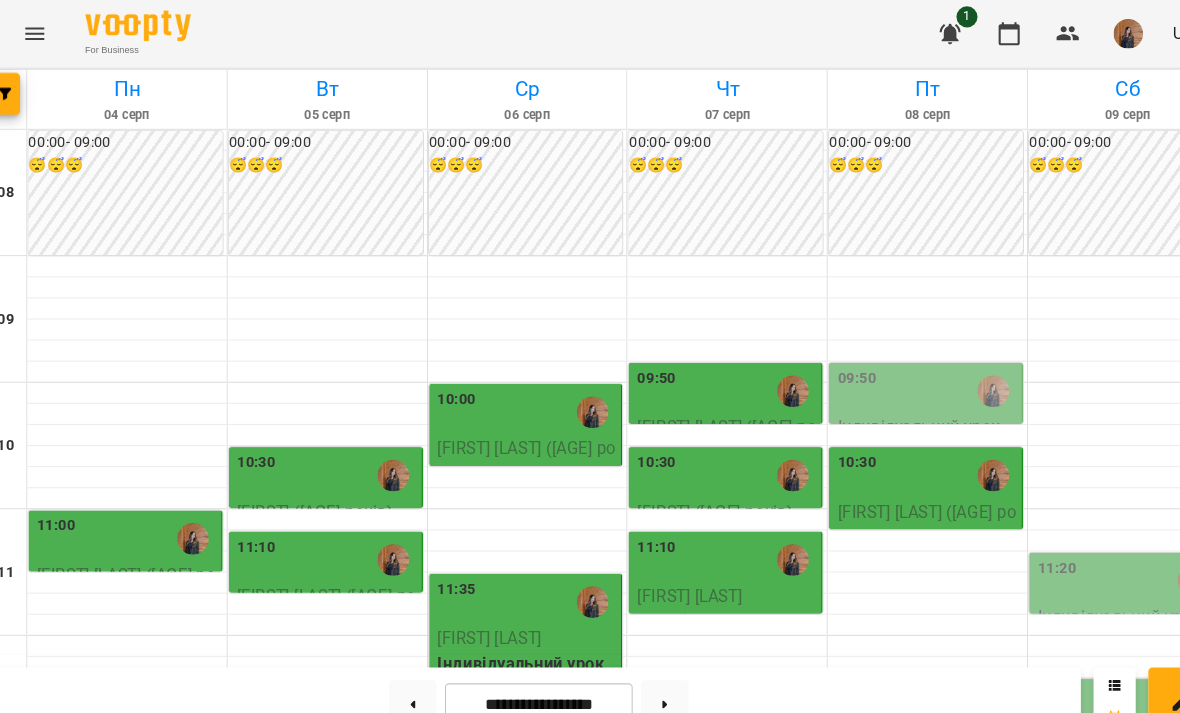 click on "13:40" at bounding box center (515, 831) 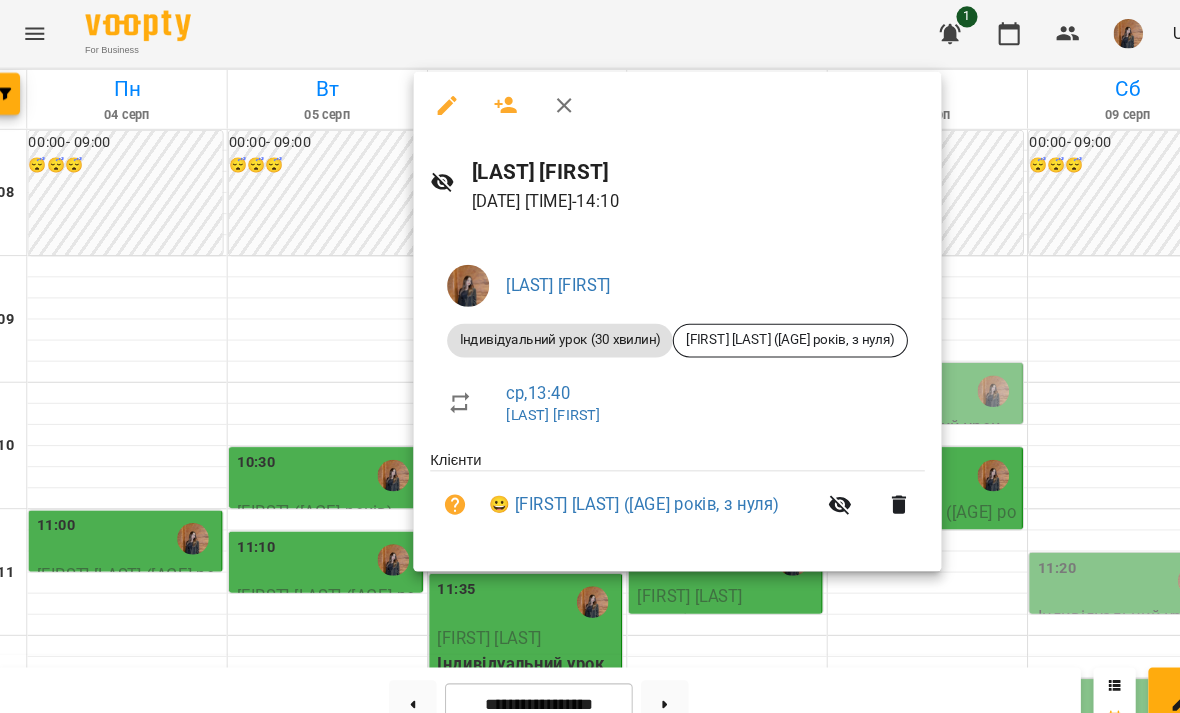 click at bounding box center (590, 356) 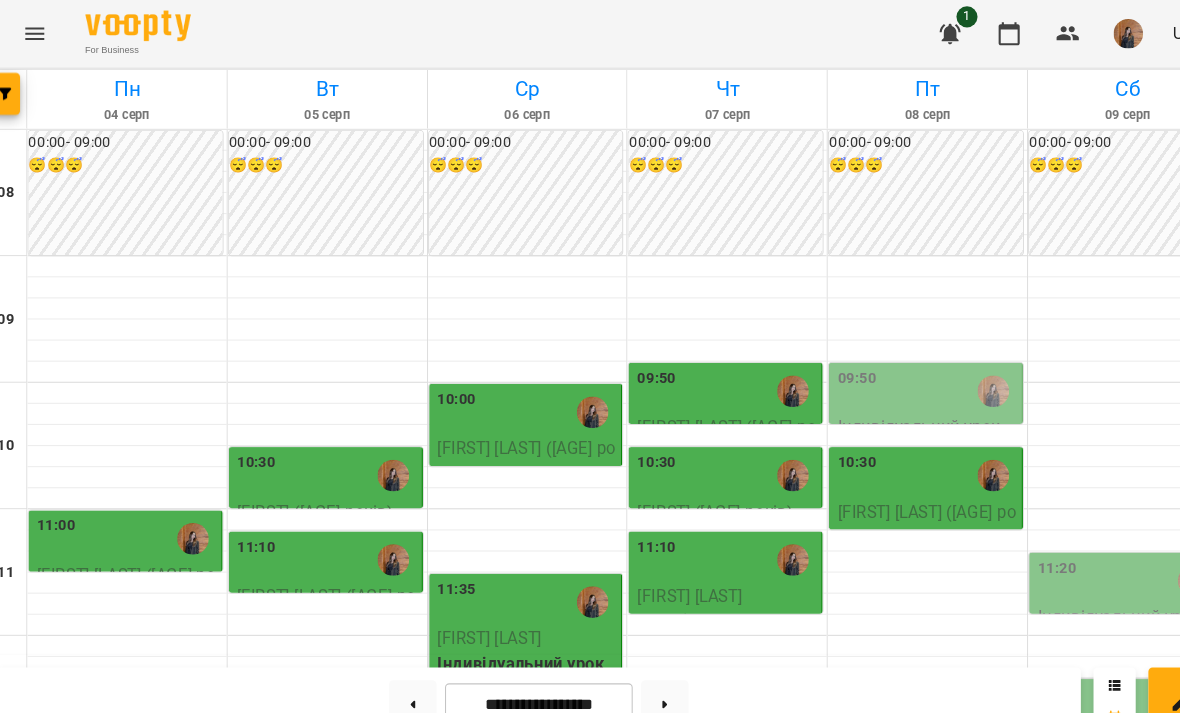 scroll, scrollTop: 214, scrollLeft: 0, axis: vertical 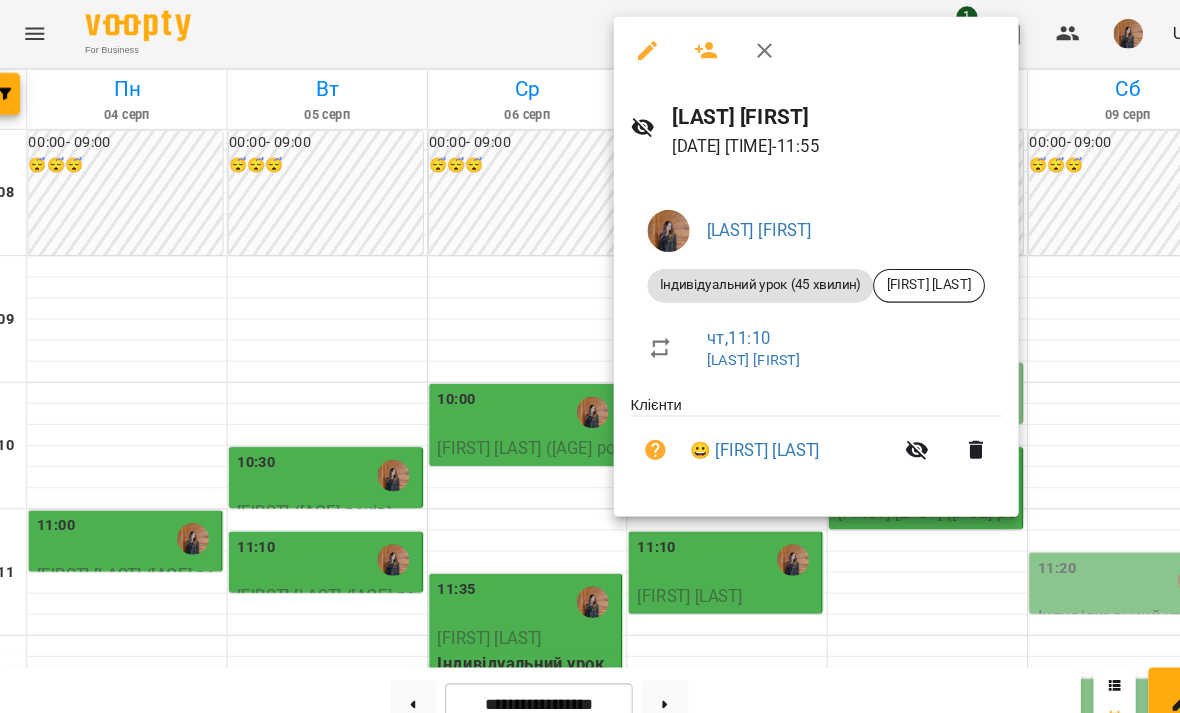 click at bounding box center (590, 356) 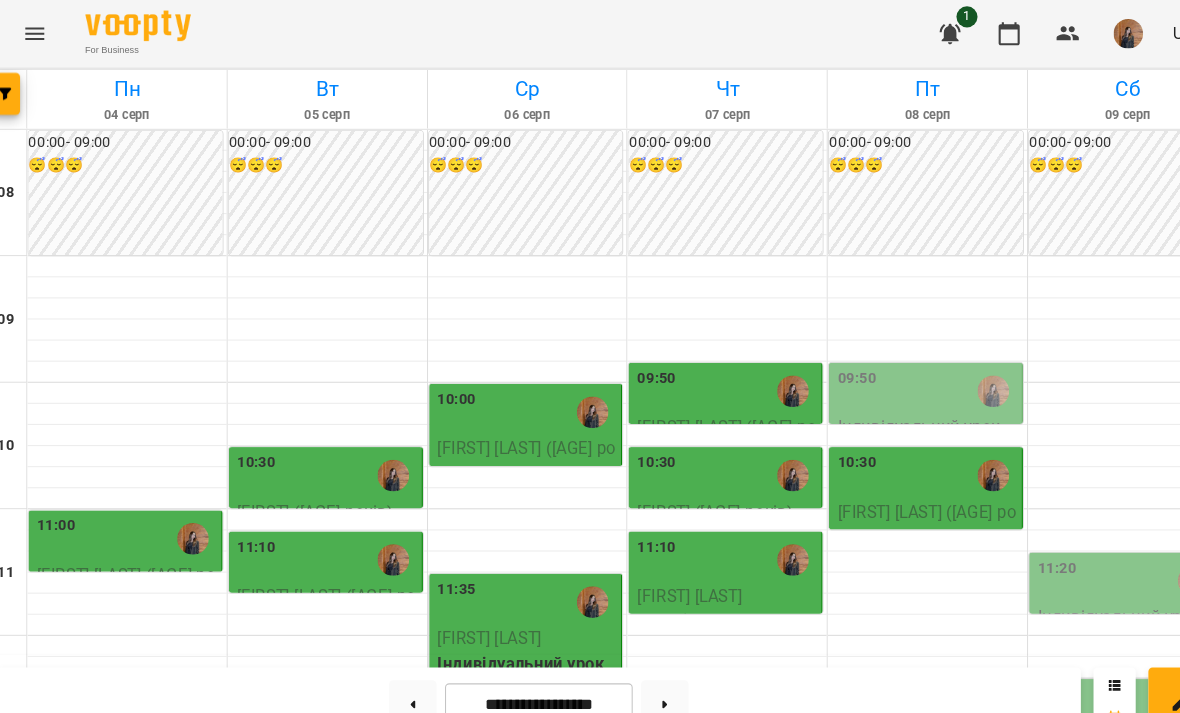 click on "10:30" at bounding box center [704, 451] 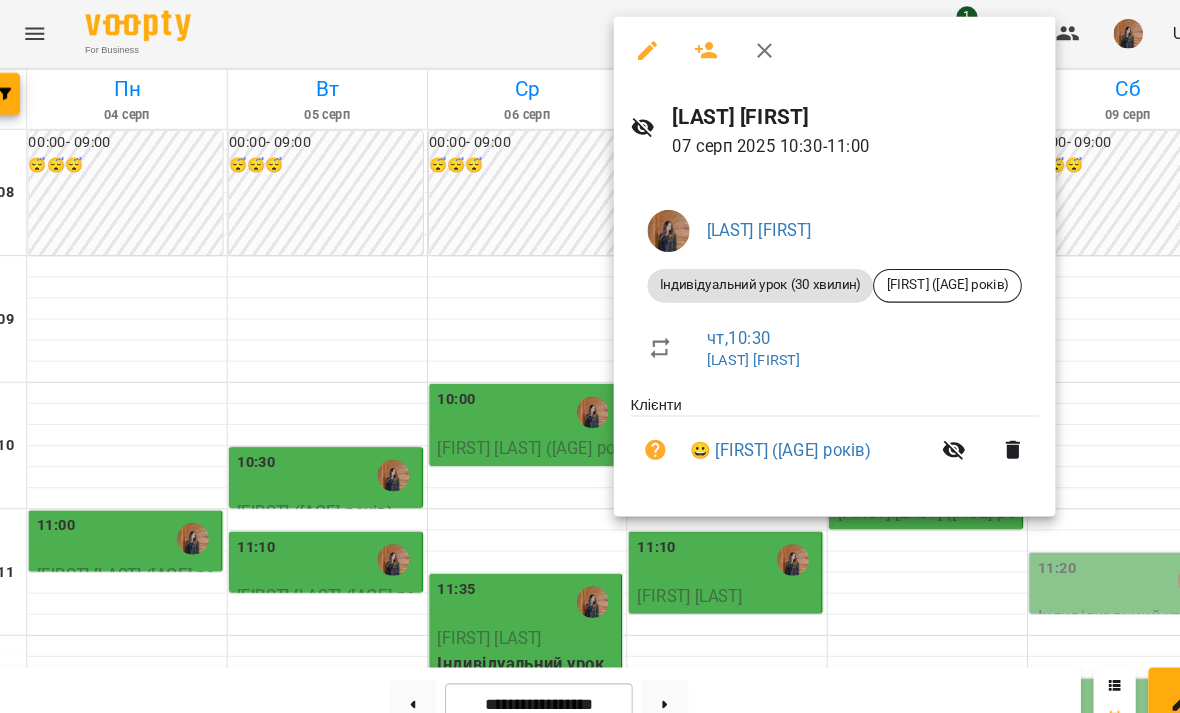 click at bounding box center [590, 356] 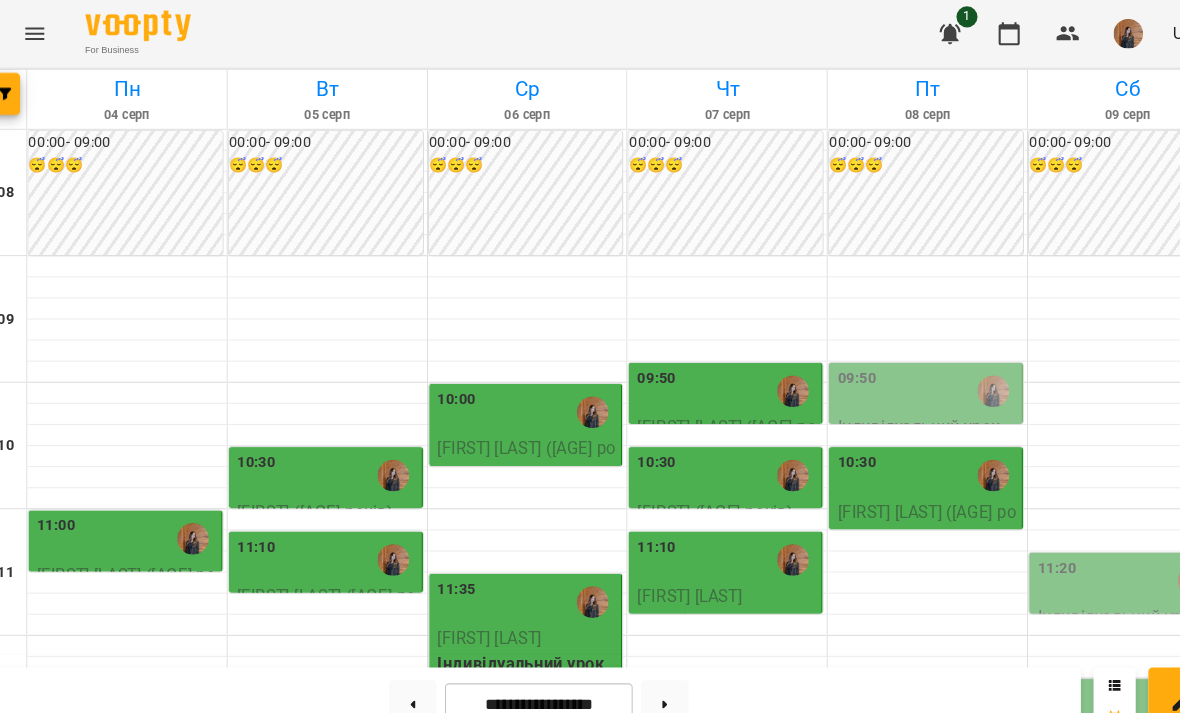 click at bounding box center [704, 413] 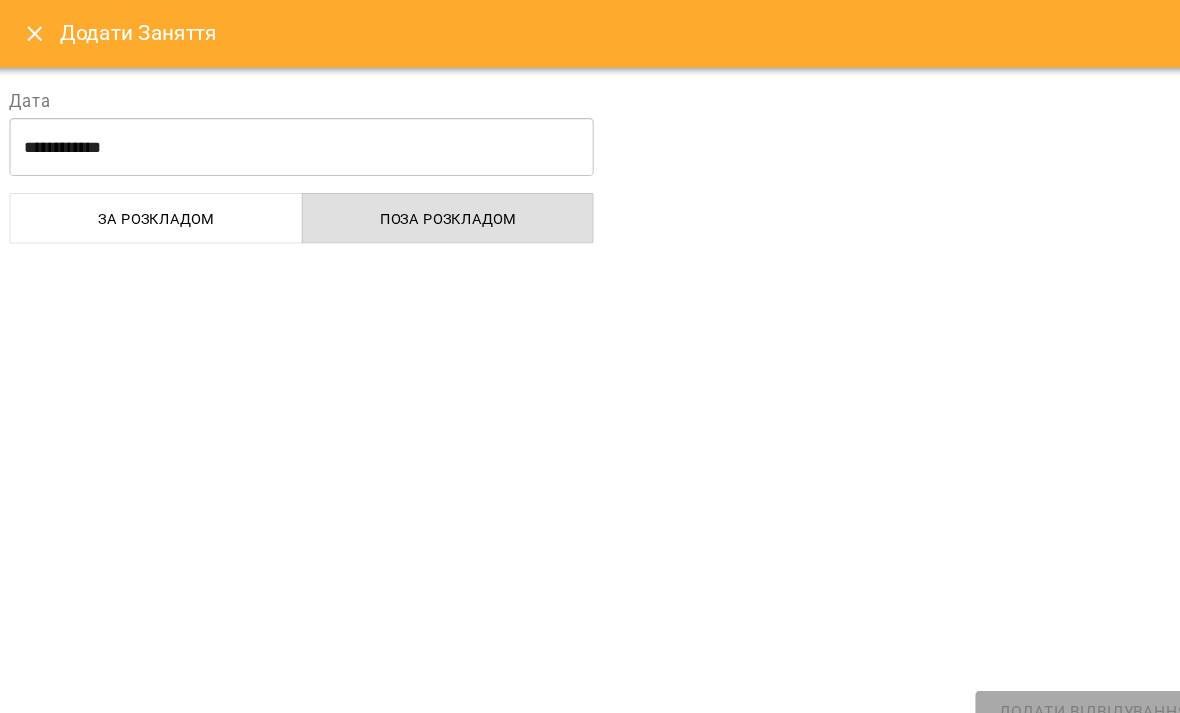 select on "**********" 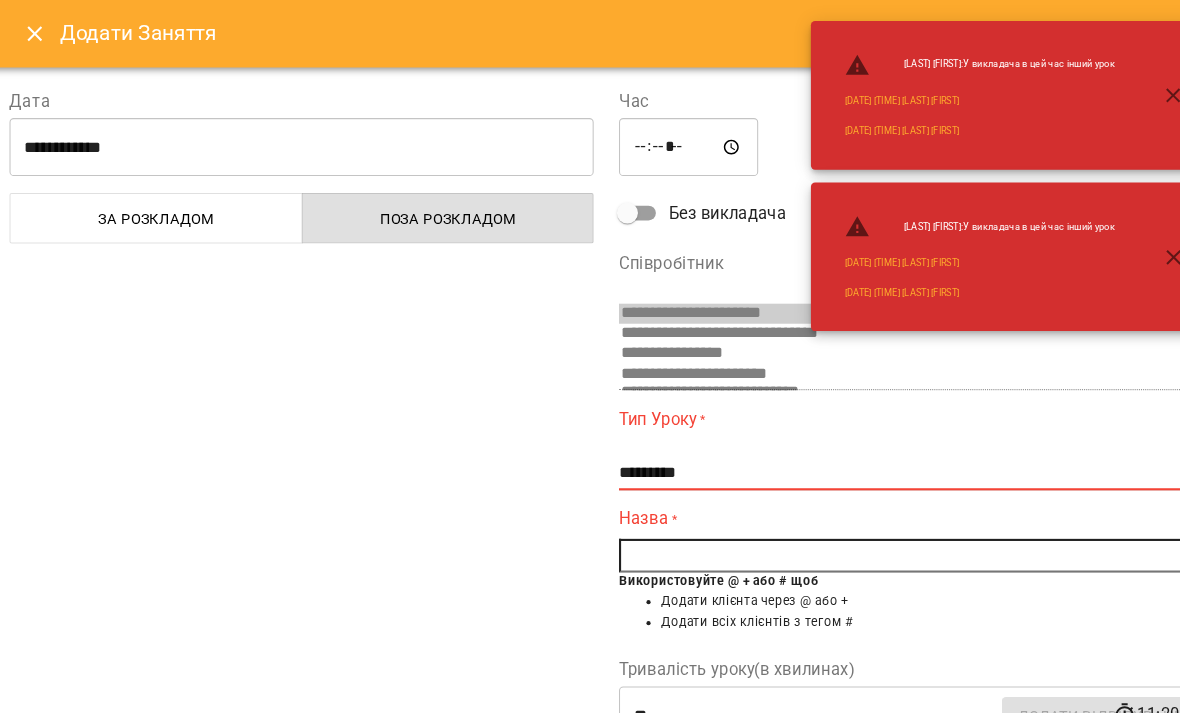 click 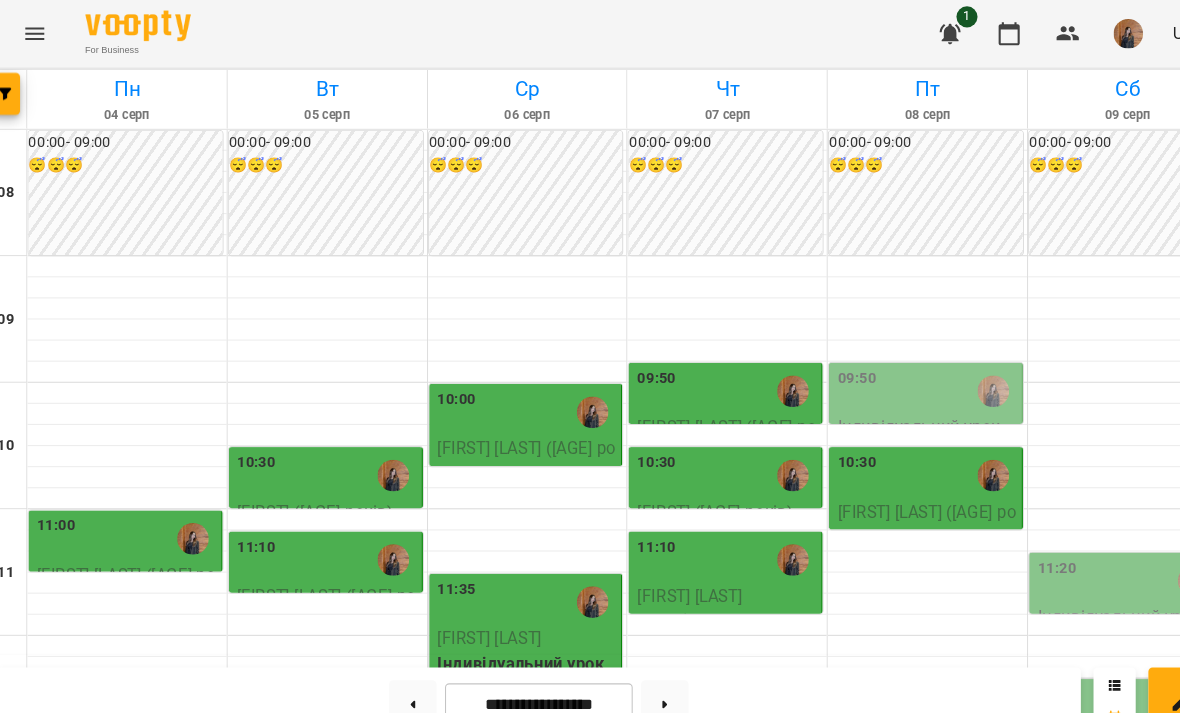 scroll, scrollTop: 588, scrollLeft: 0, axis: vertical 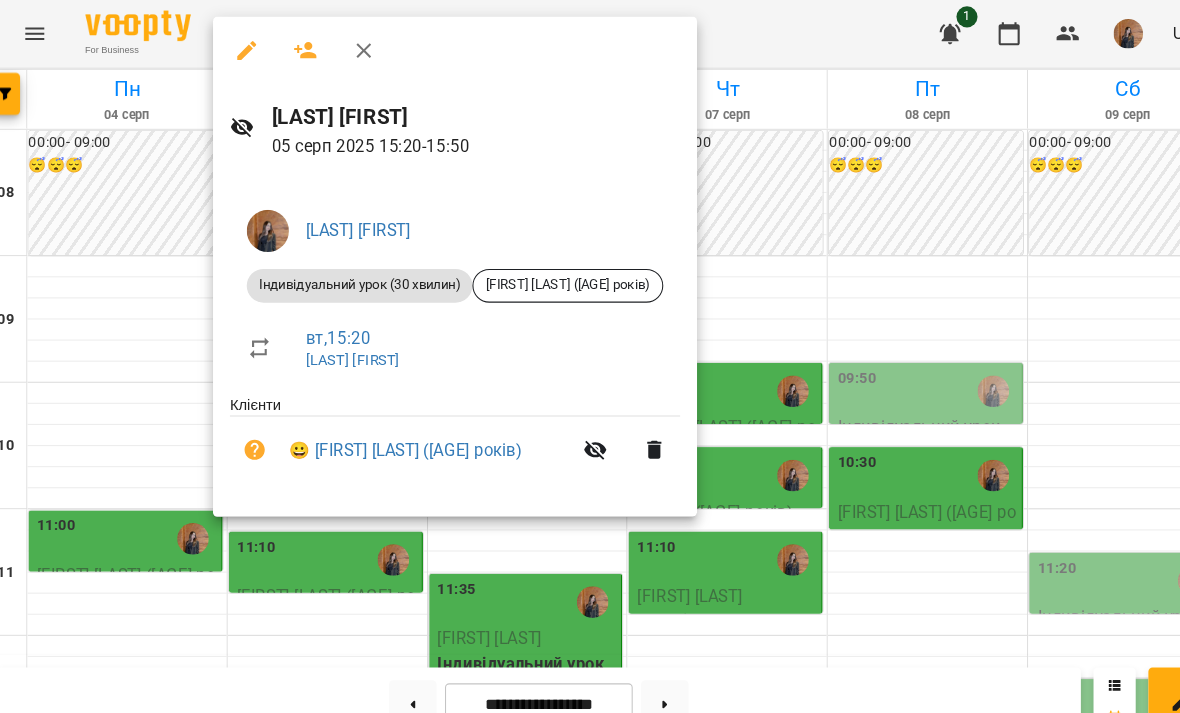 click at bounding box center (590, 356) 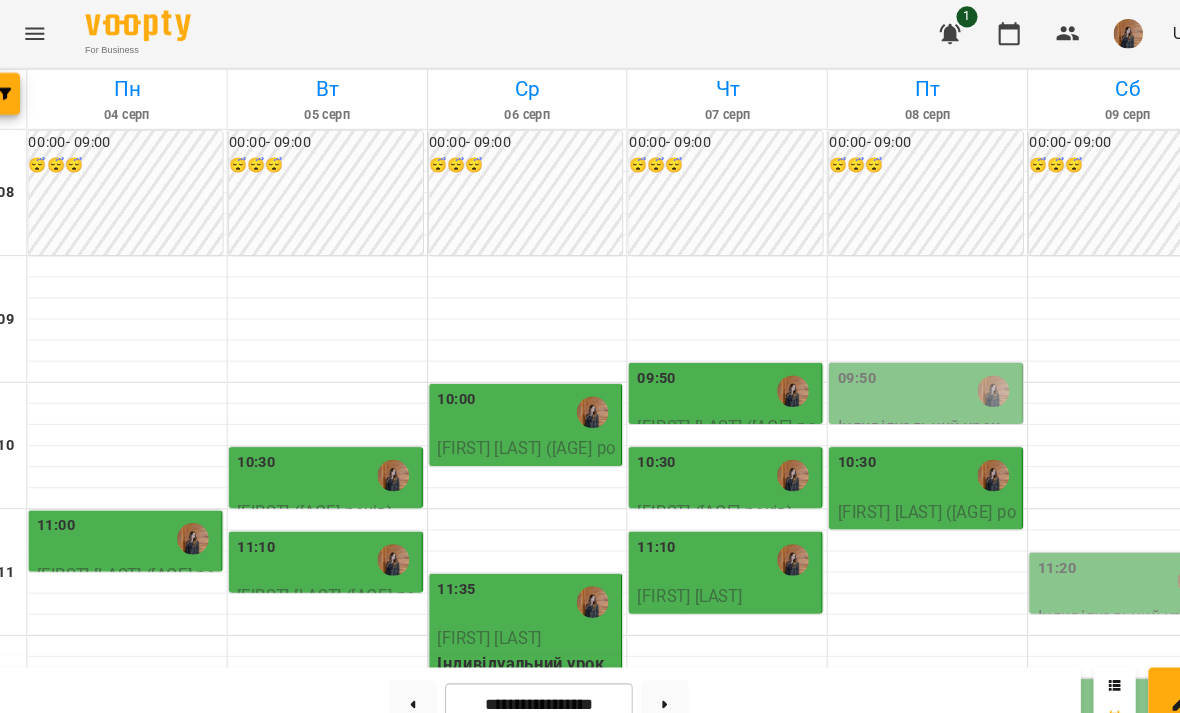 click on "14:40" at bounding box center [704, 951] 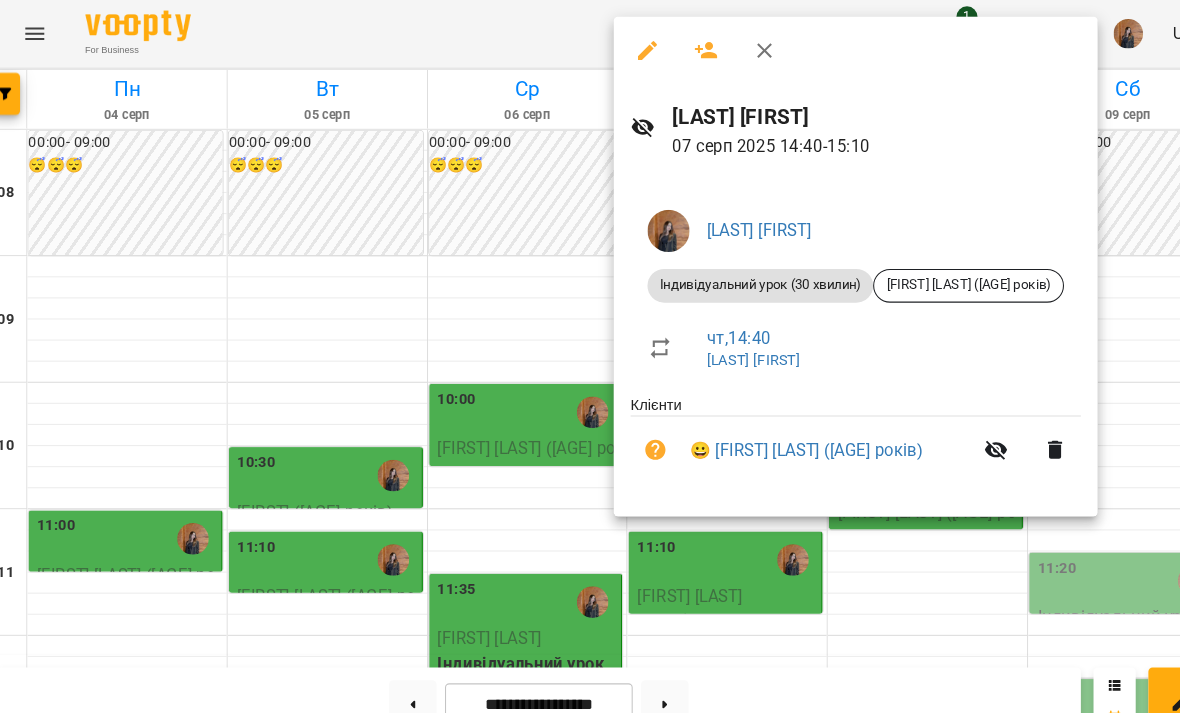 click at bounding box center (590, 356) 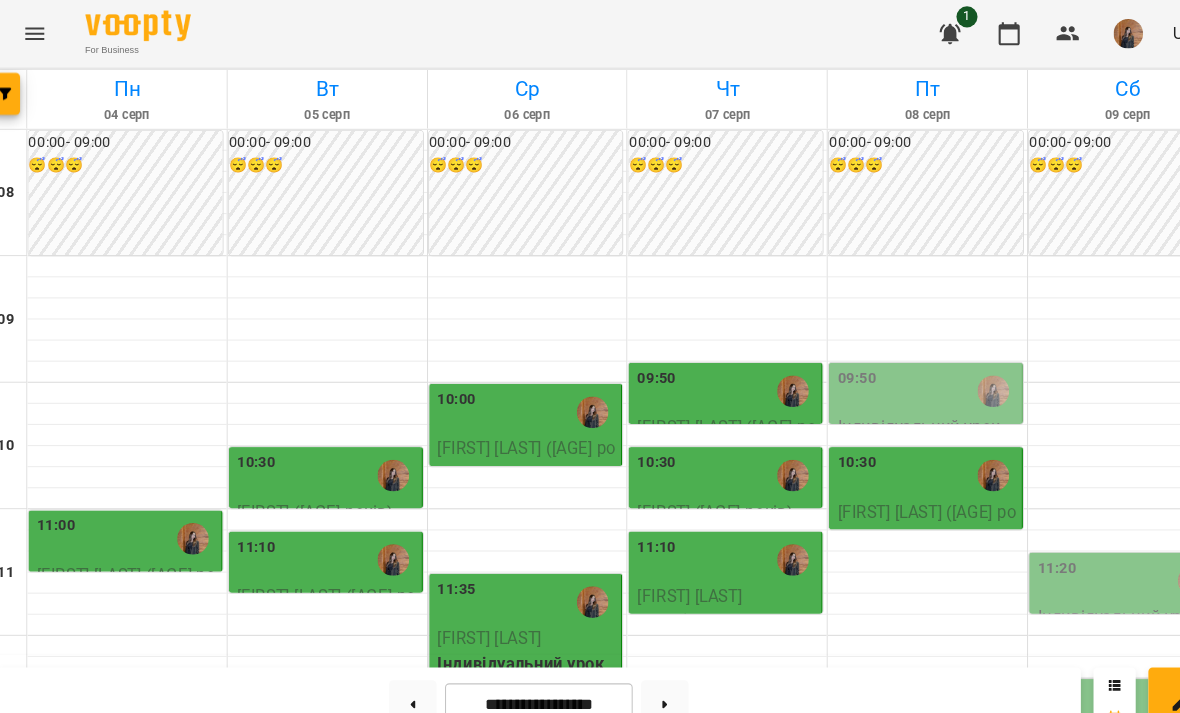 scroll, scrollTop: 452, scrollLeft: 0, axis: vertical 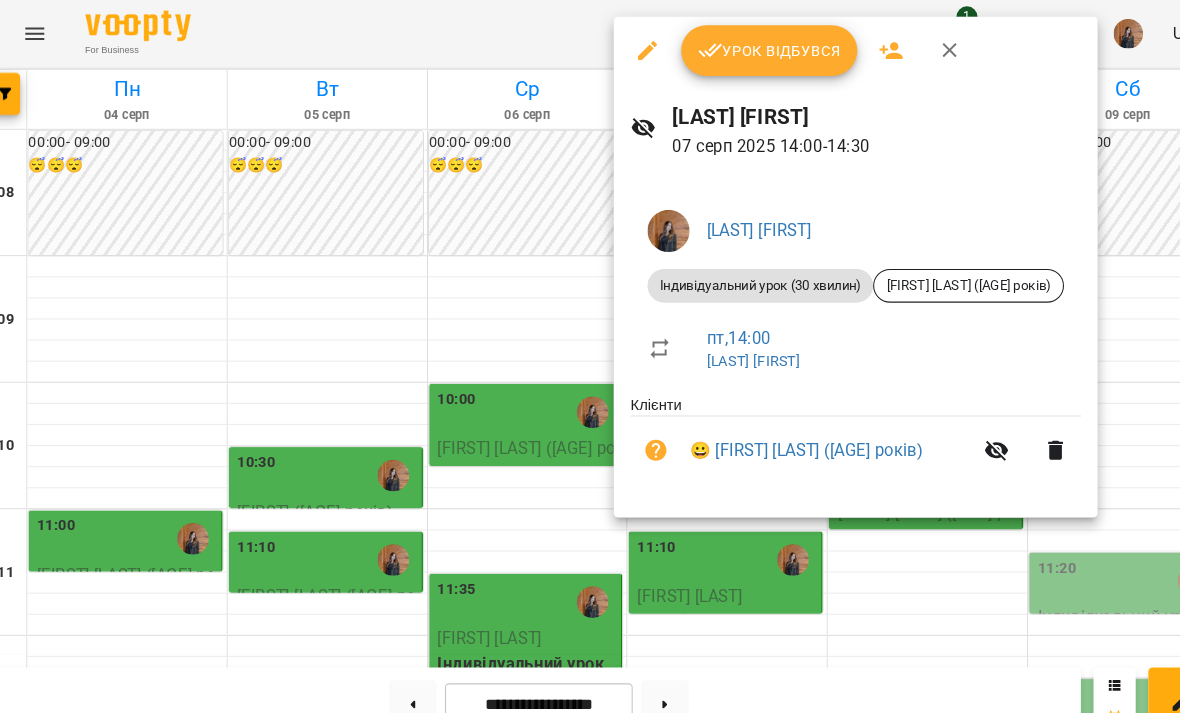click at bounding box center [590, 356] 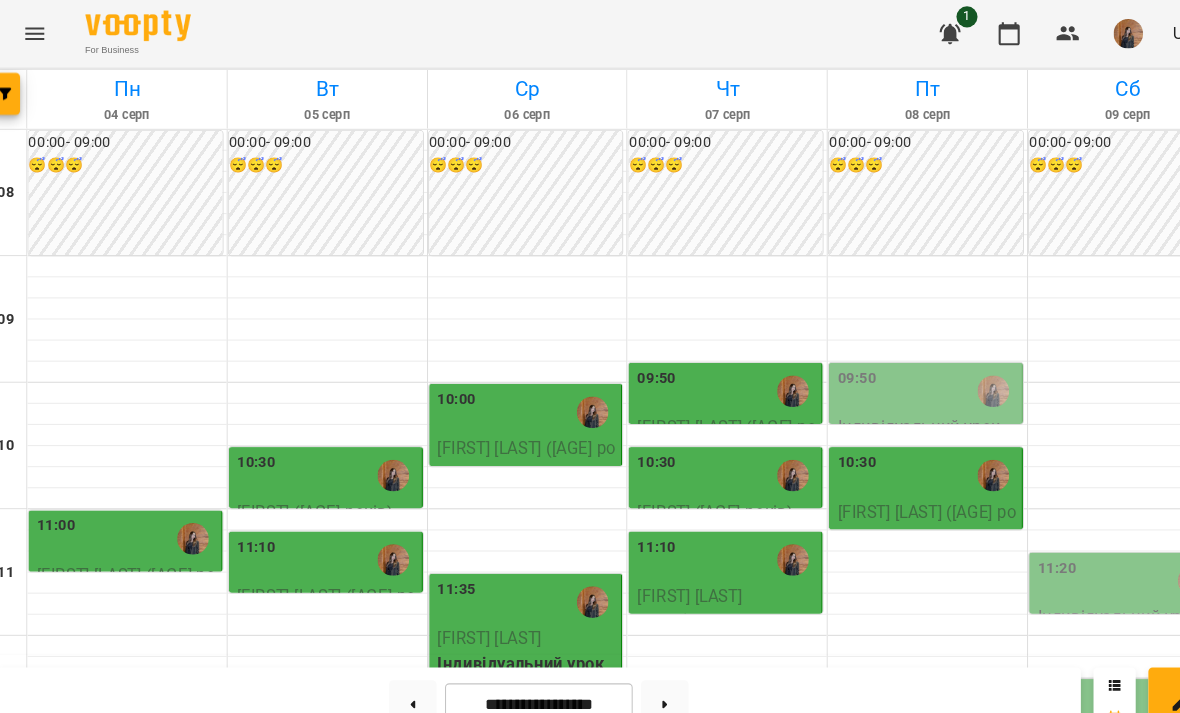 scroll, scrollTop: 189, scrollLeft: 0, axis: vertical 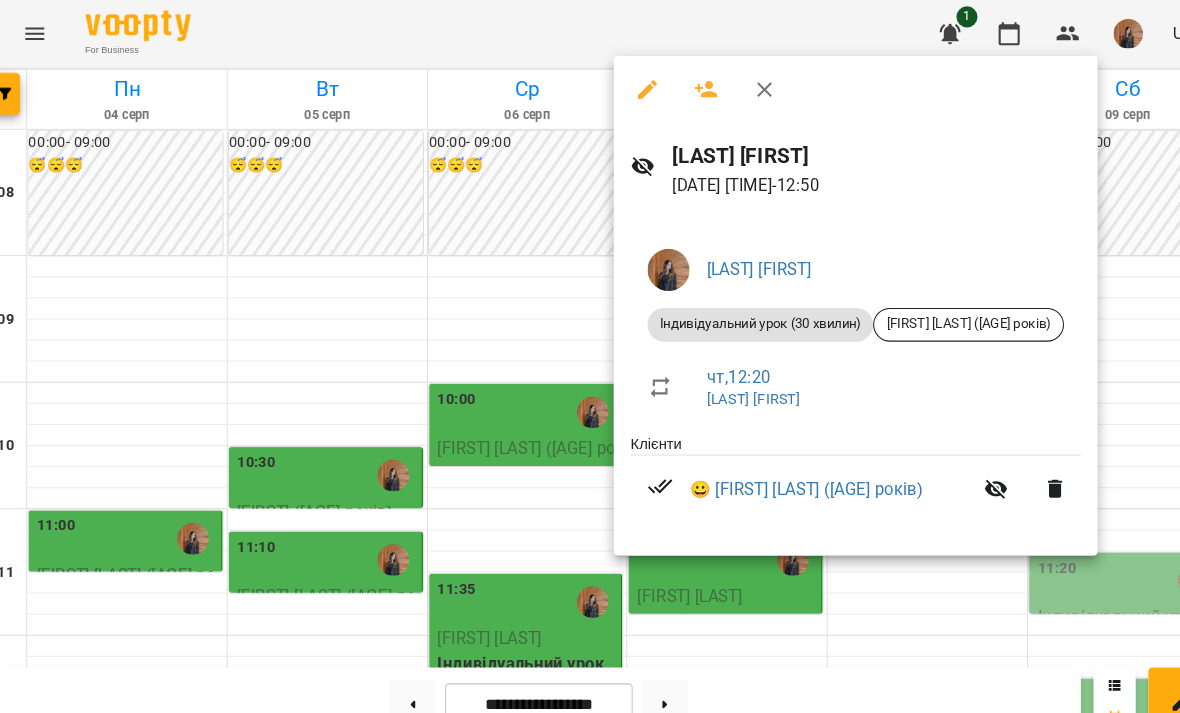 click at bounding box center [590, 356] 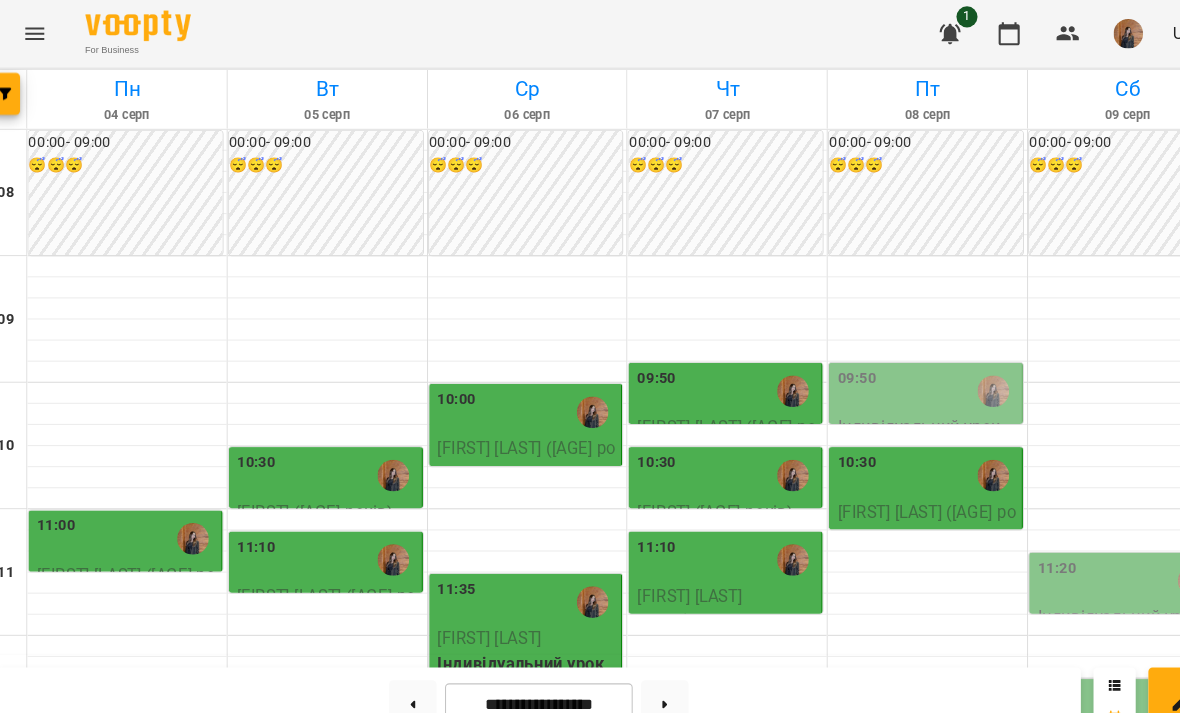 click at bounding box center [388, 671] 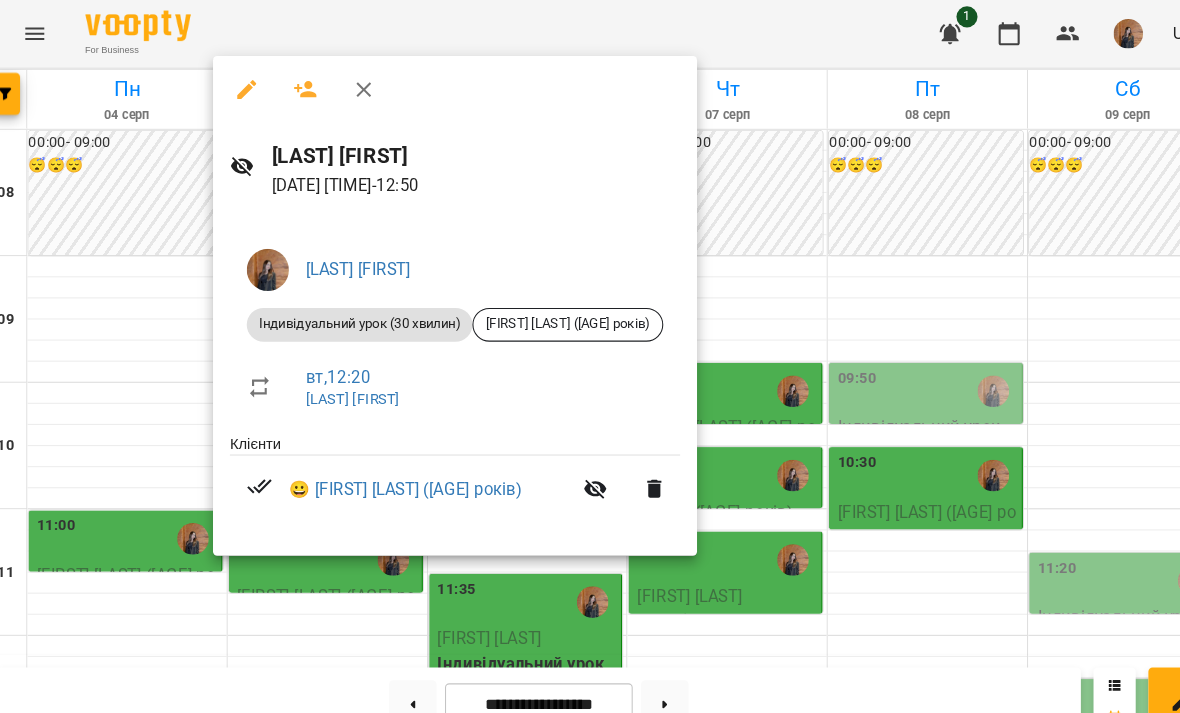 click at bounding box center (590, 356) 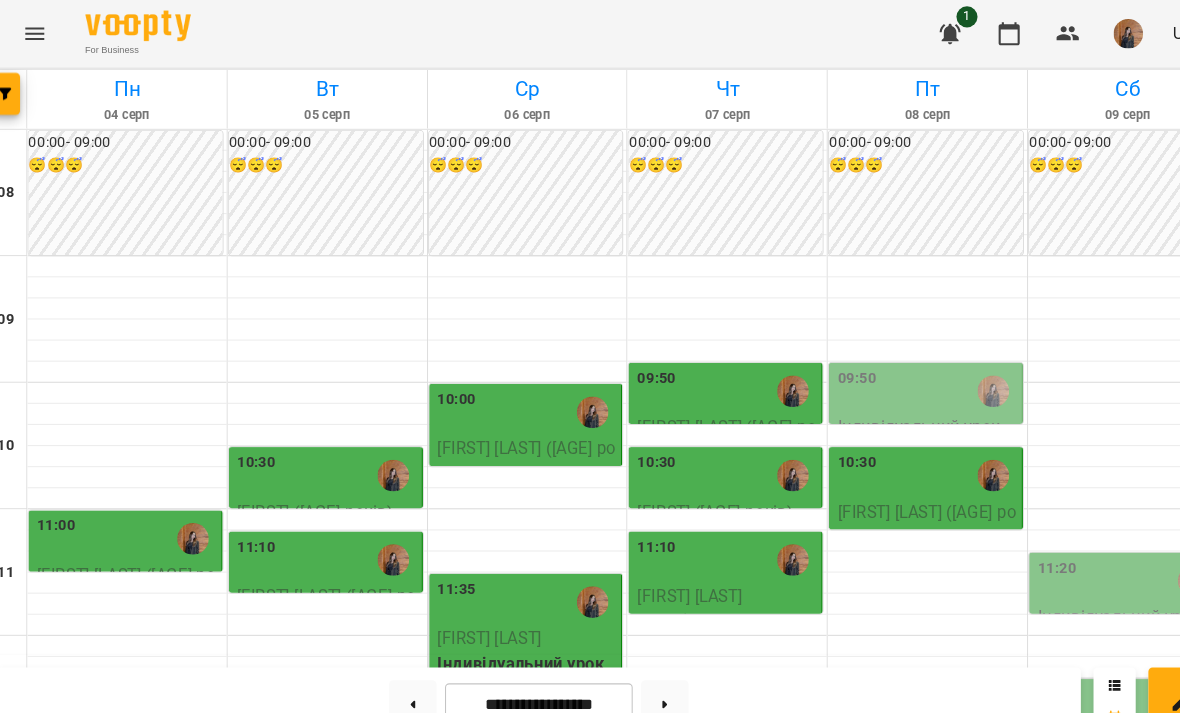 click at bounding box center [388, 531] 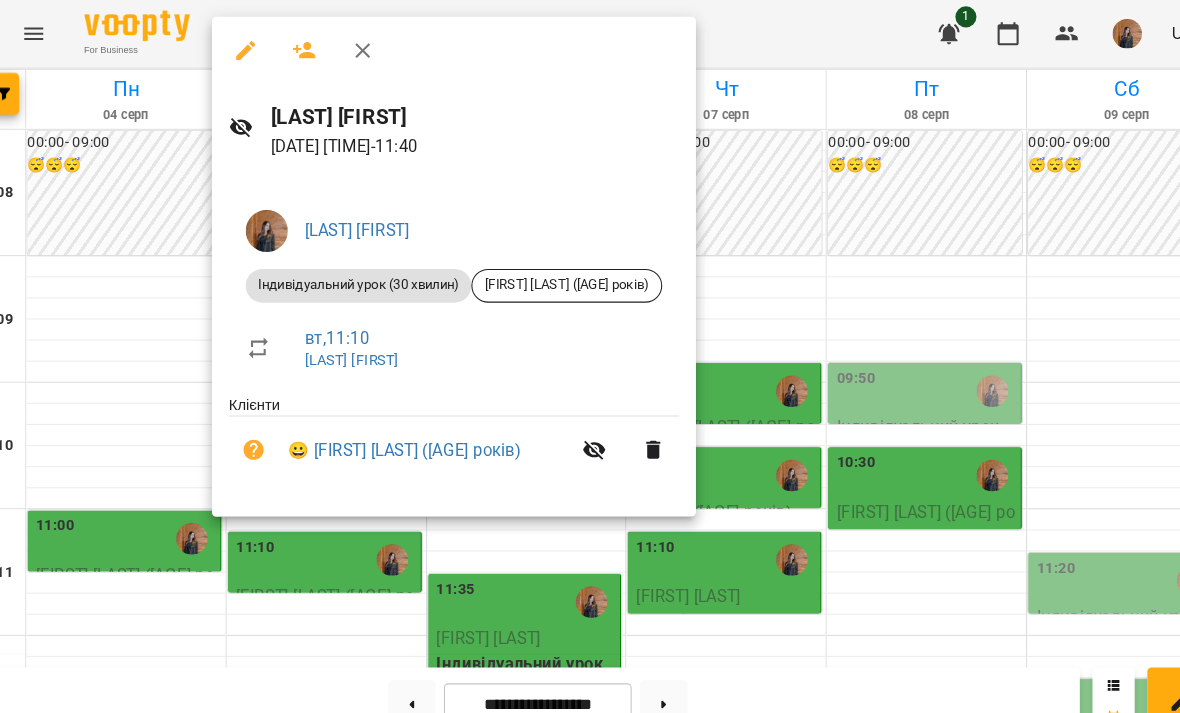 click at bounding box center (590, 356) 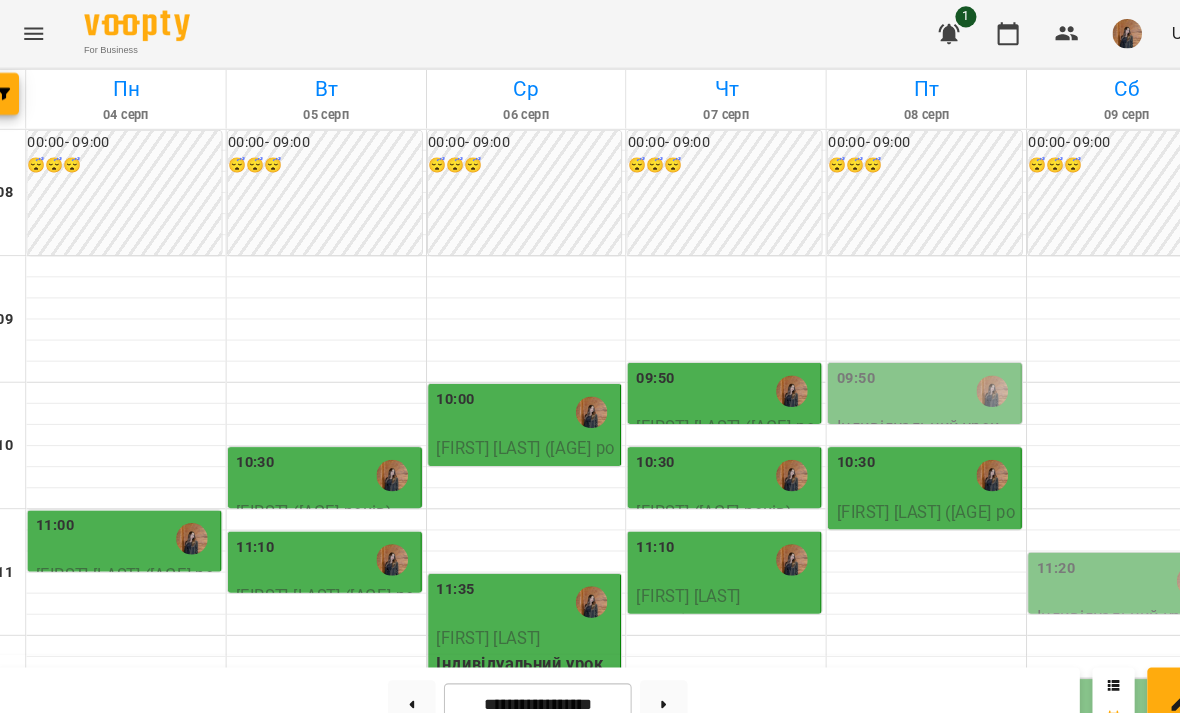 scroll, scrollTop: 508, scrollLeft: 0, axis: vertical 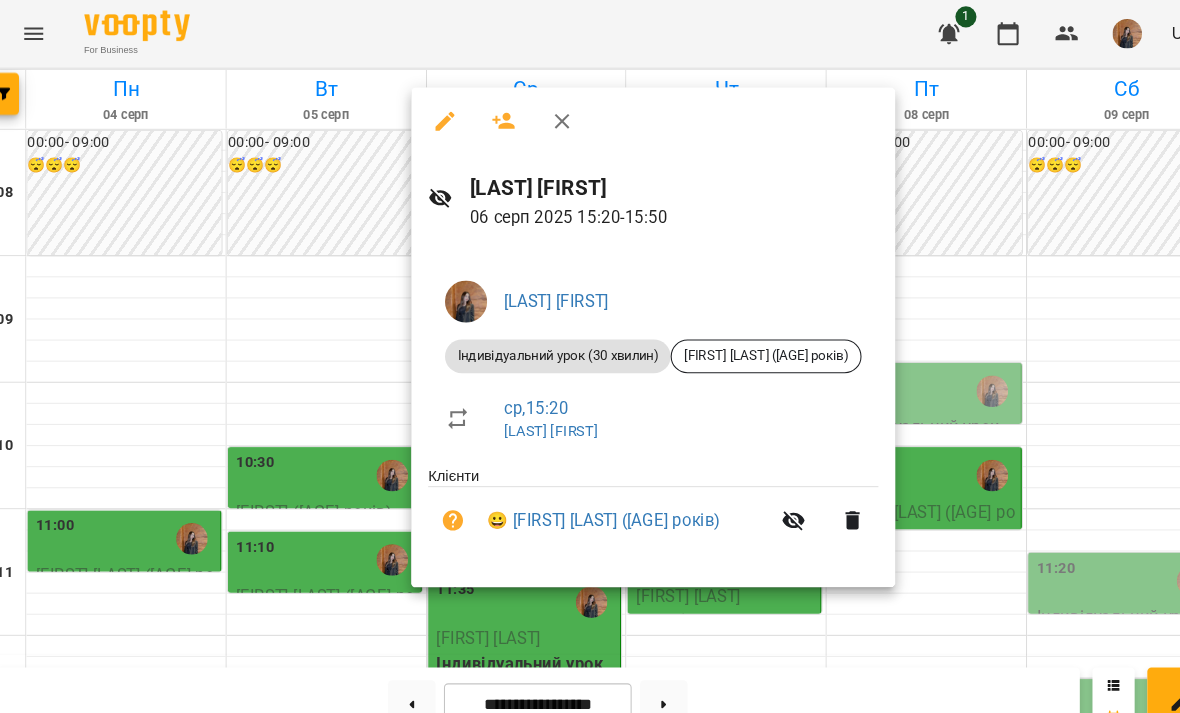 click at bounding box center [590, 356] 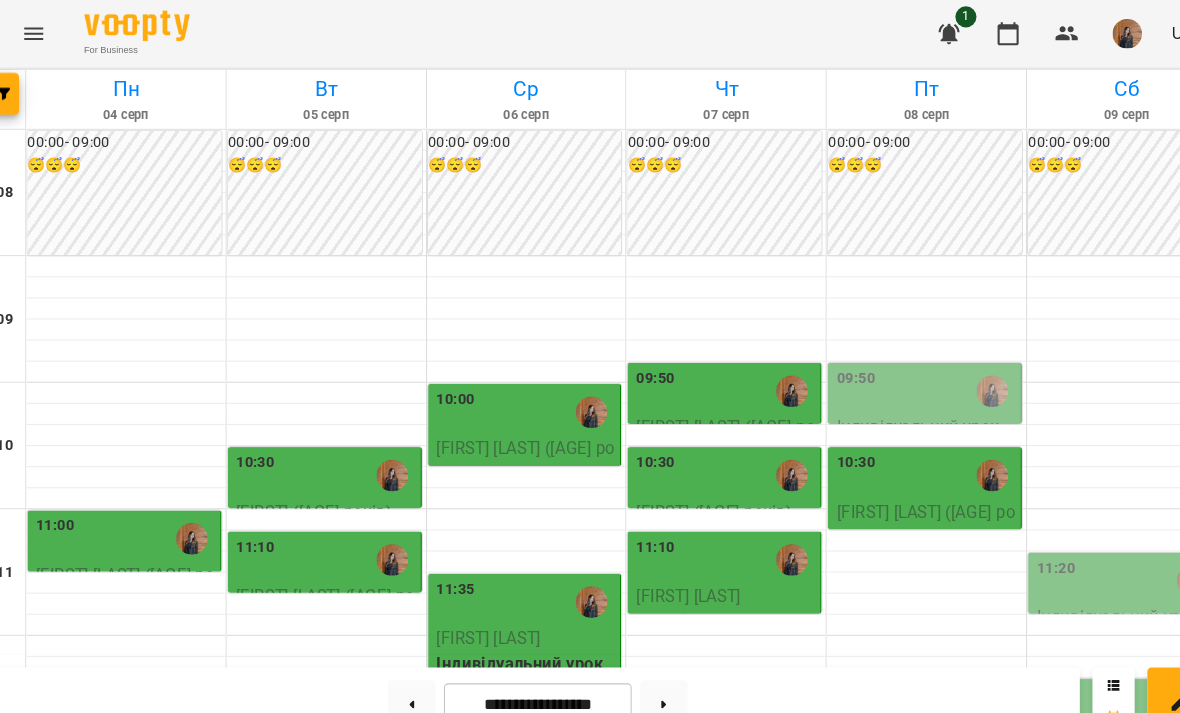 click on "14:40" at bounding box center (325, 951) 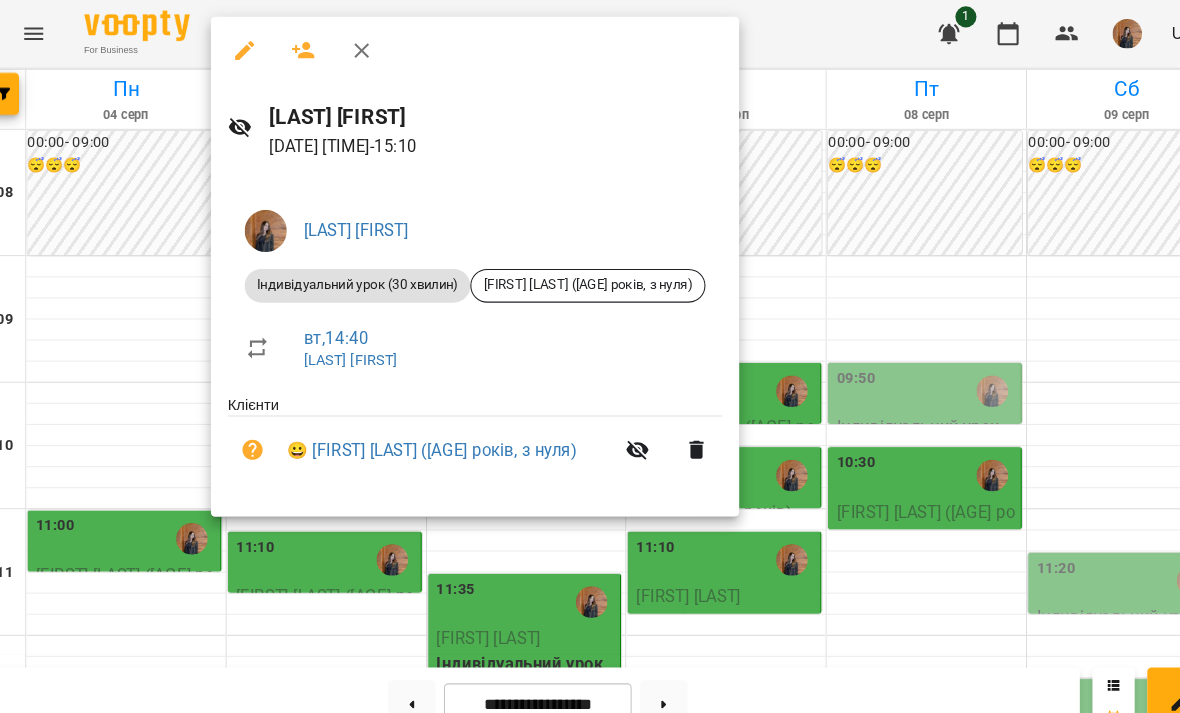 click at bounding box center [590, 356] 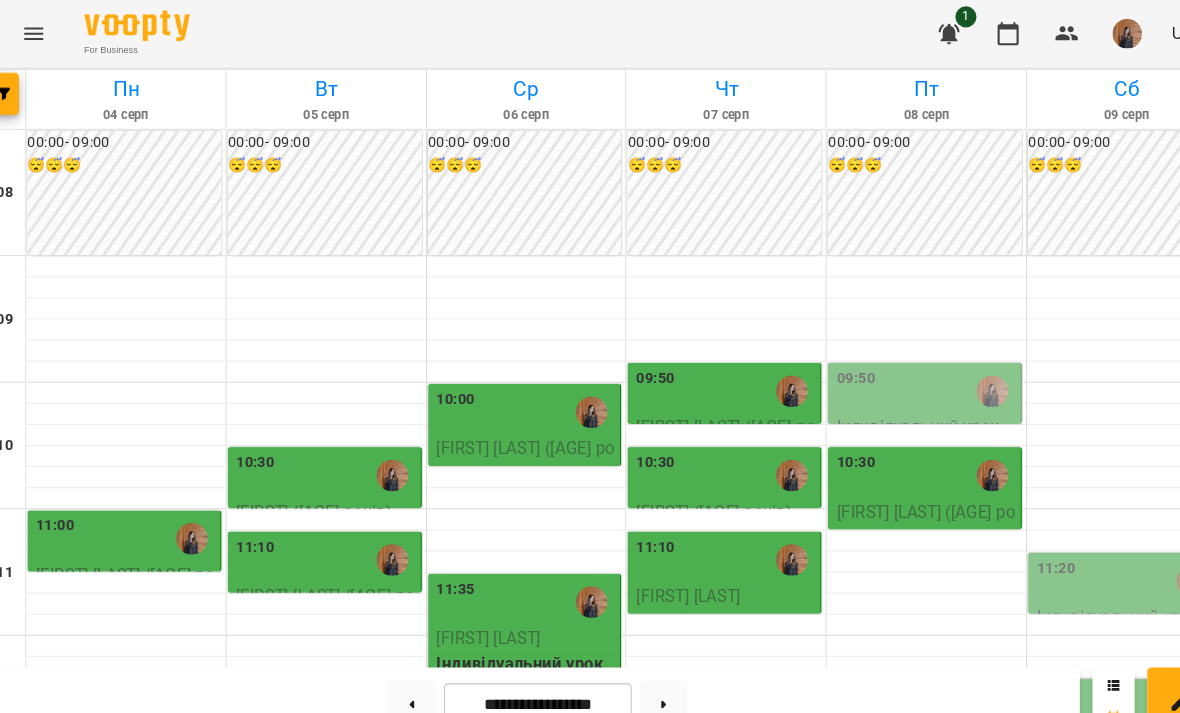 scroll, scrollTop: 304, scrollLeft: 0, axis: vertical 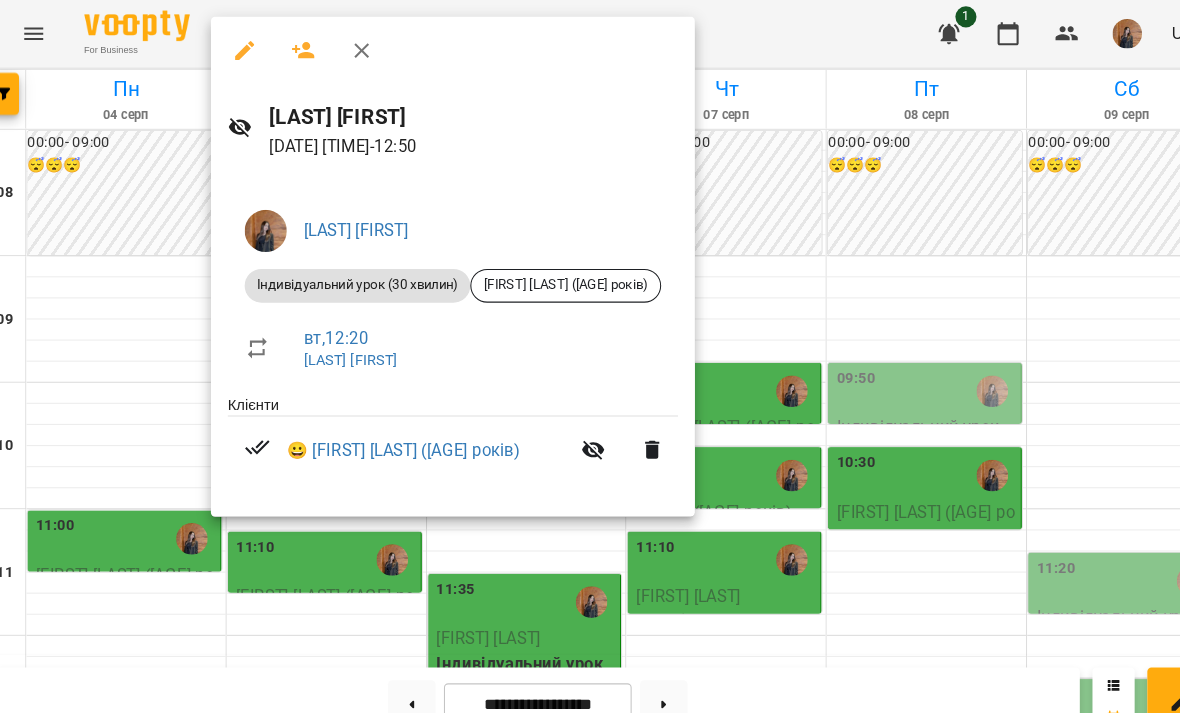 click at bounding box center (590, 356) 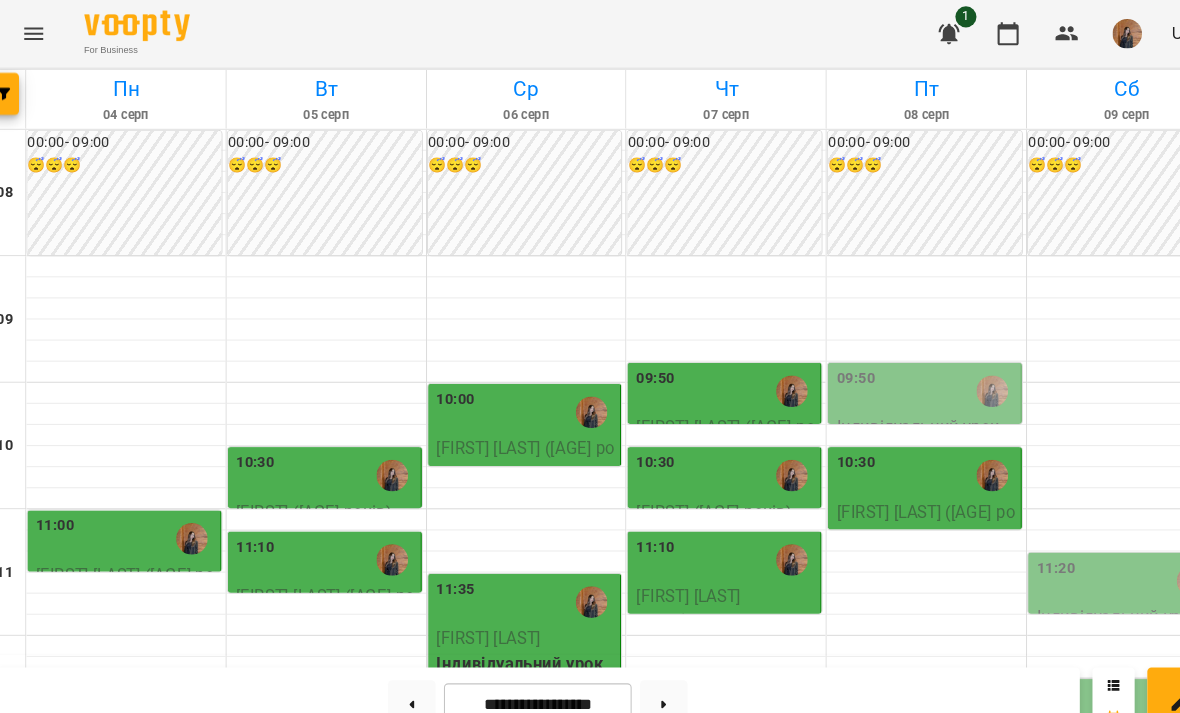 scroll, scrollTop: 165, scrollLeft: 0, axis: vertical 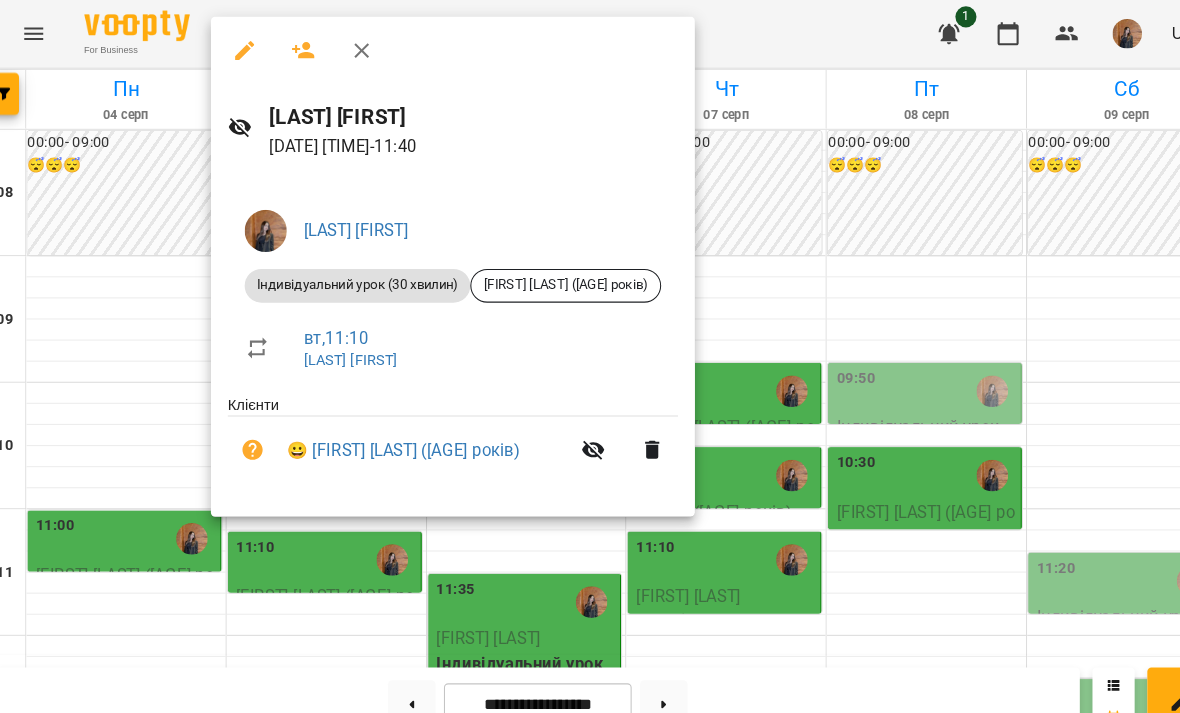 click at bounding box center [590, 356] 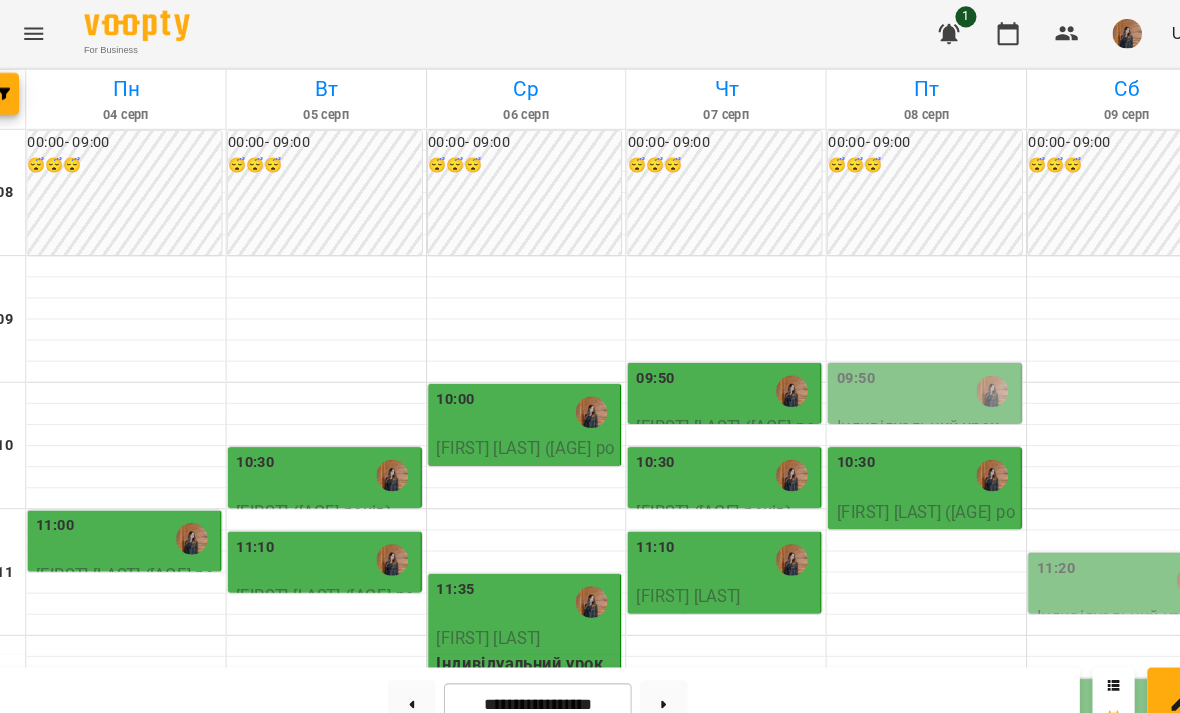 click on "10:30" at bounding box center [325, 451] 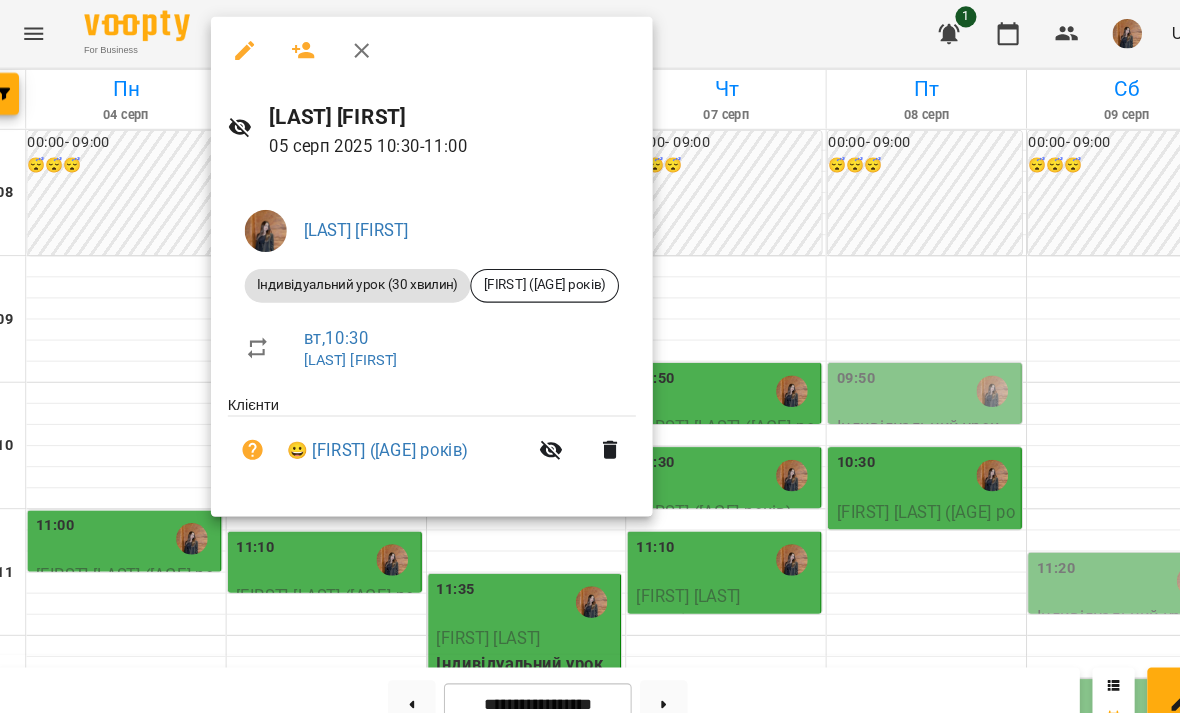click at bounding box center [590, 356] 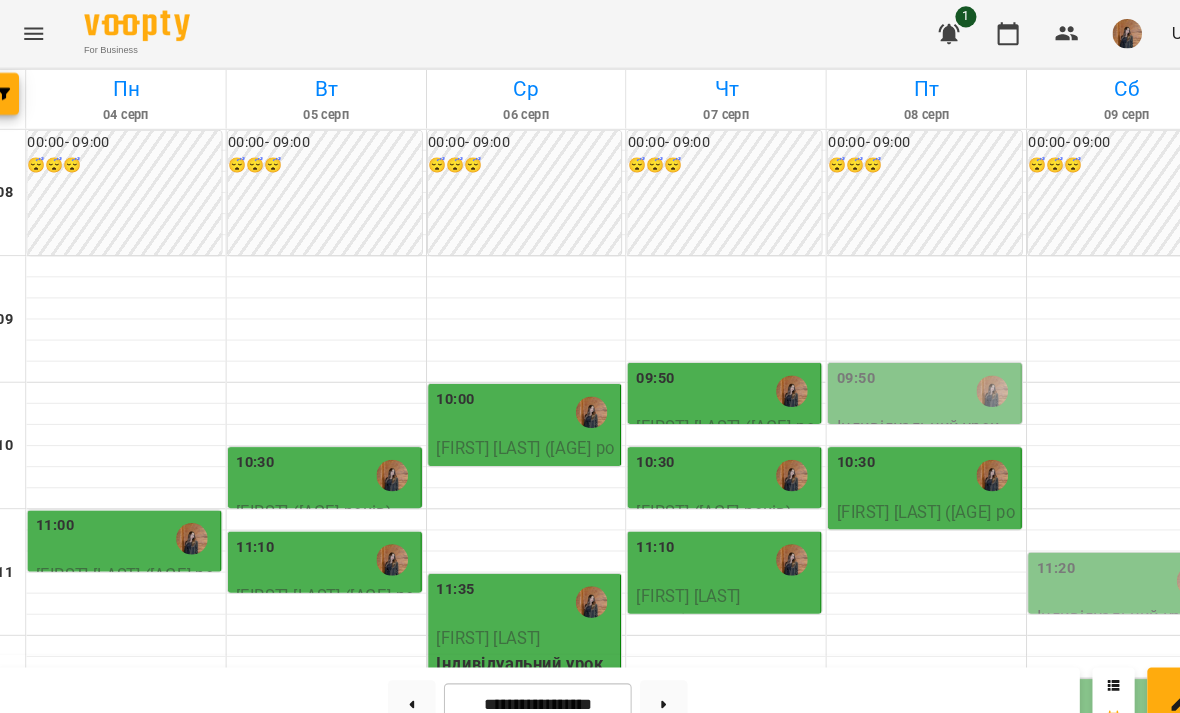 scroll, scrollTop: 183, scrollLeft: 0, axis: vertical 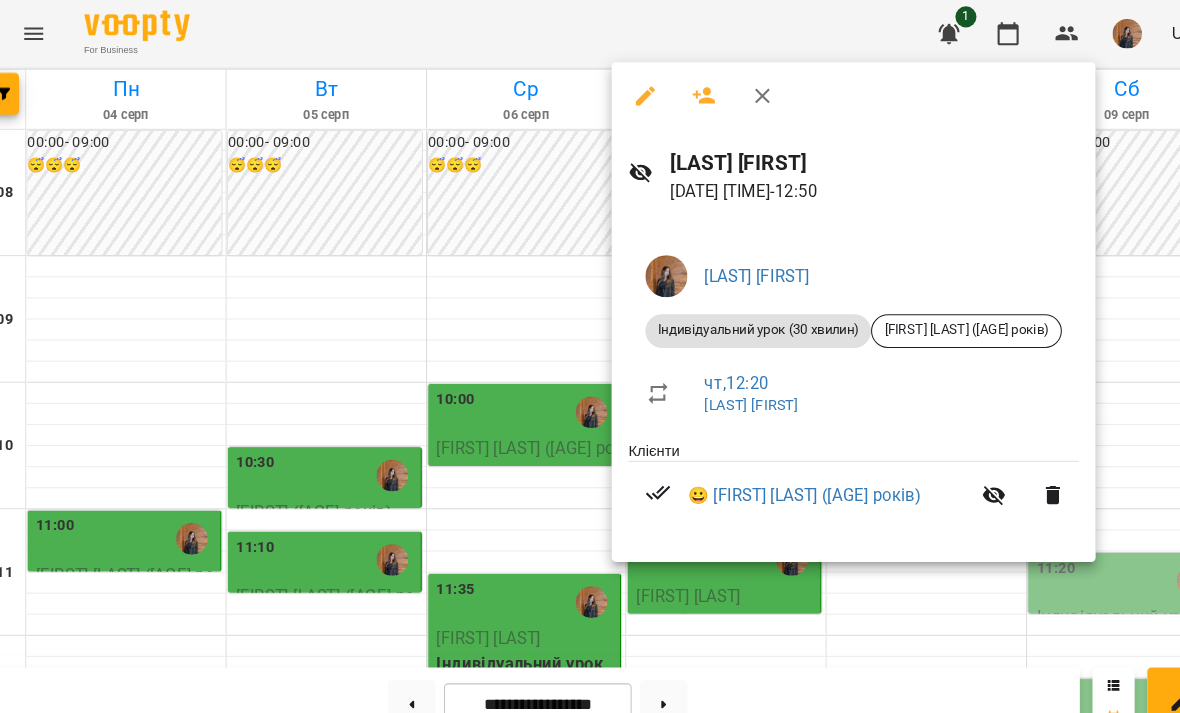 click at bounding box center (590, 356) 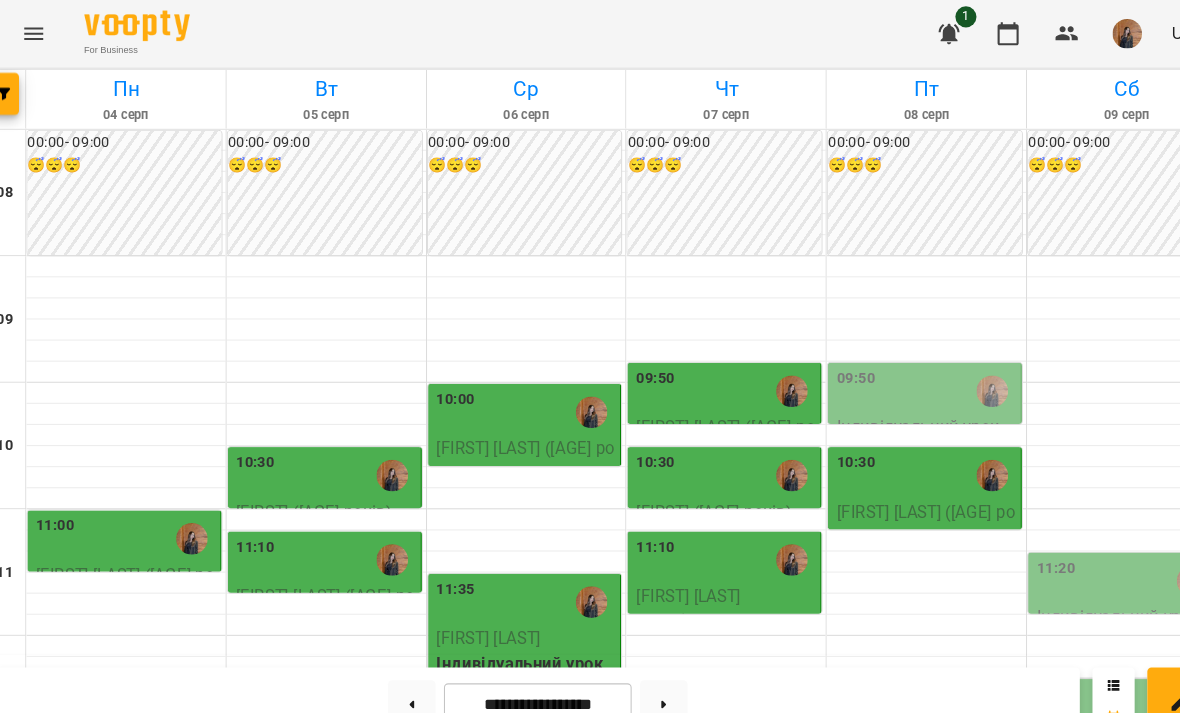 scroll, scrollTop: 392, scrollLeft: 0, axis: vertical 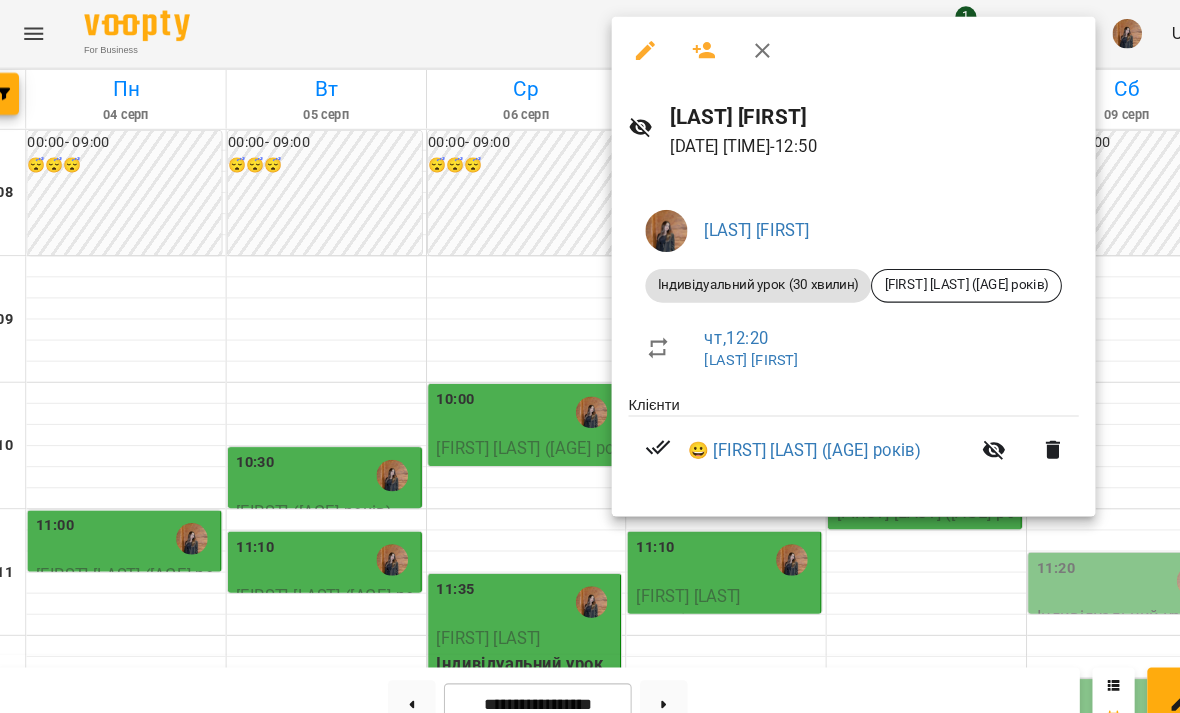 click at bounding box center [590, 356] 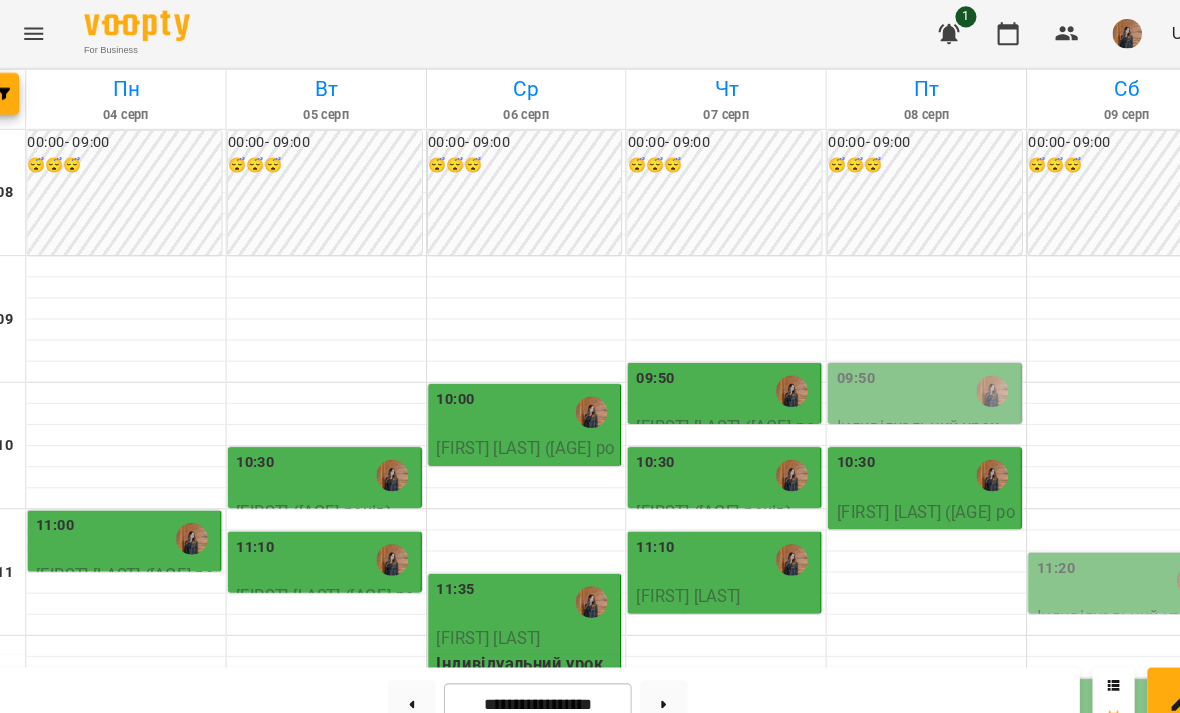 scroll, scrollTop: 552, scrollLeft: 0, axis: vertical 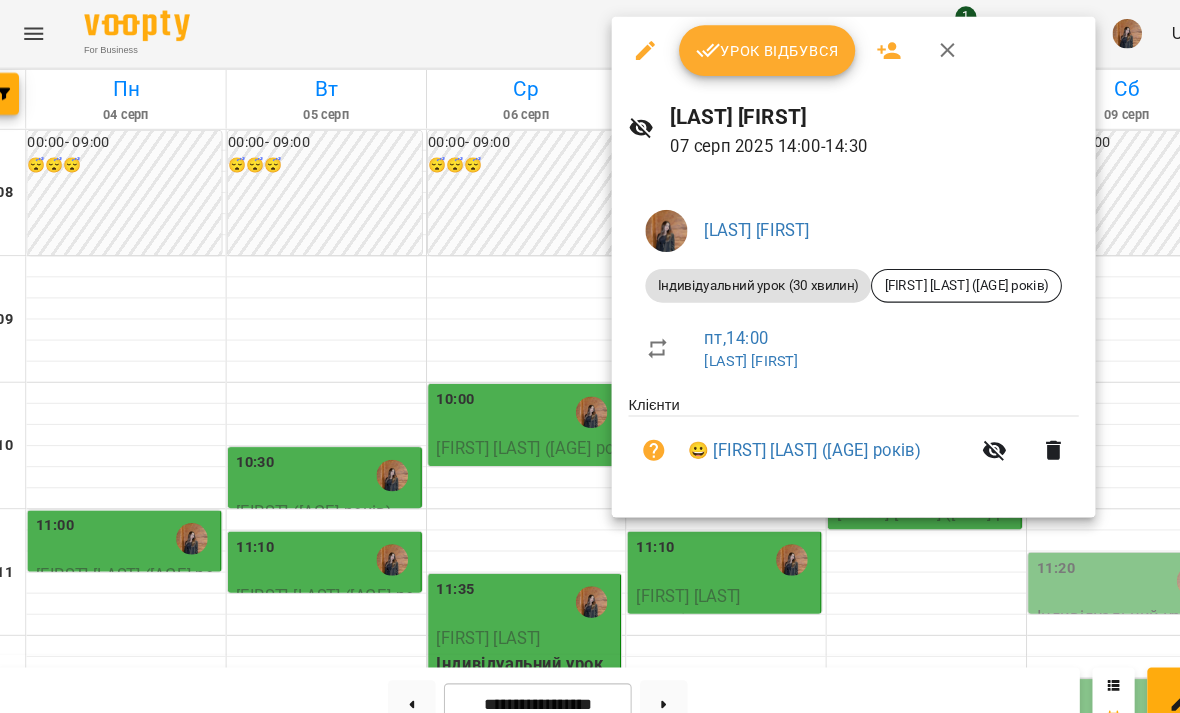 click at bounding box center (590, 356) 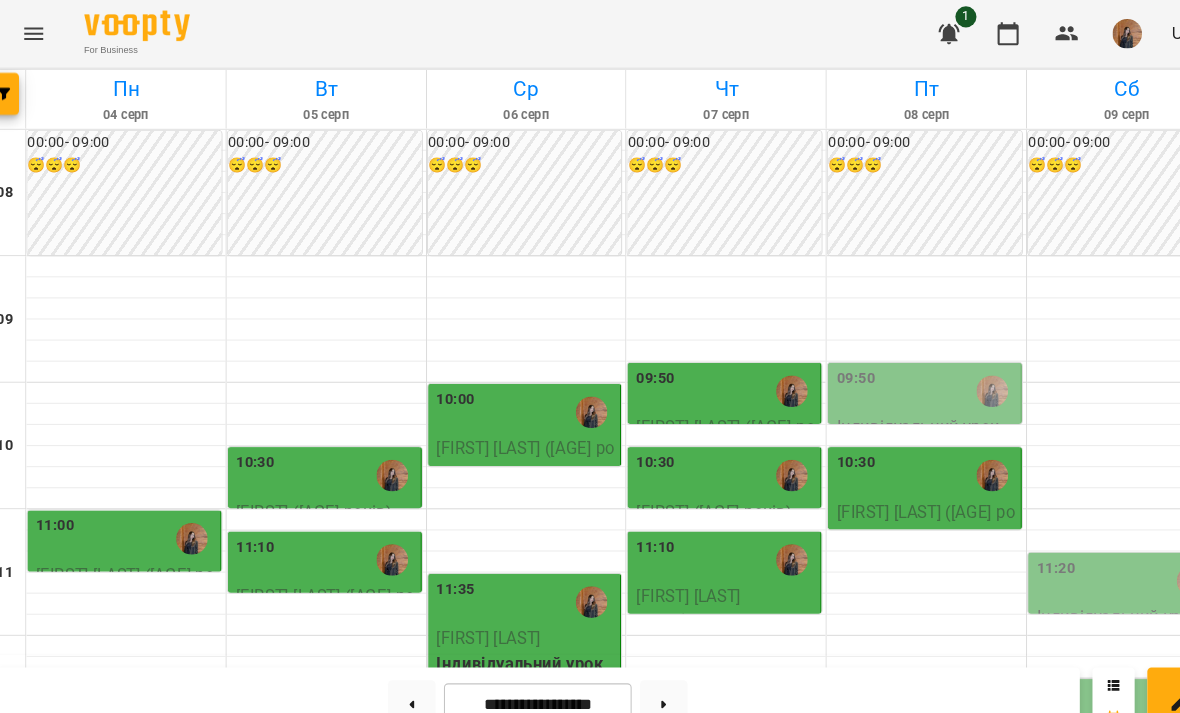 click on "14:40" at bounding box center (704, 951) 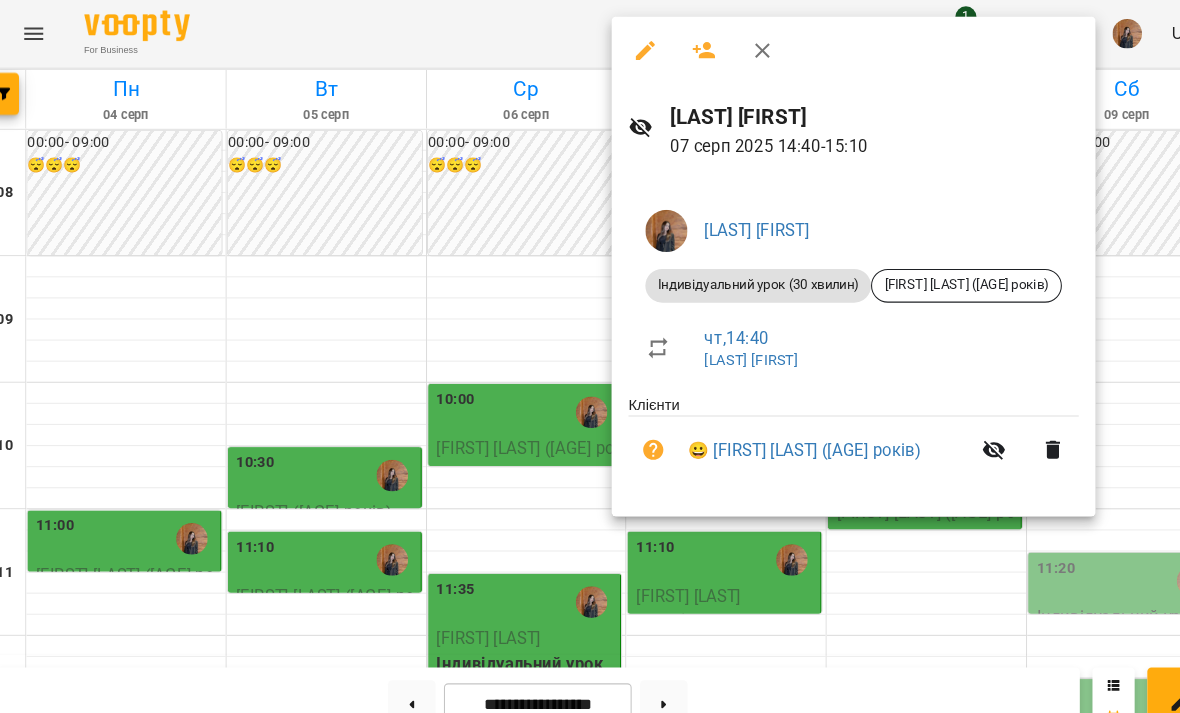 click at bounding box center [590, 356] 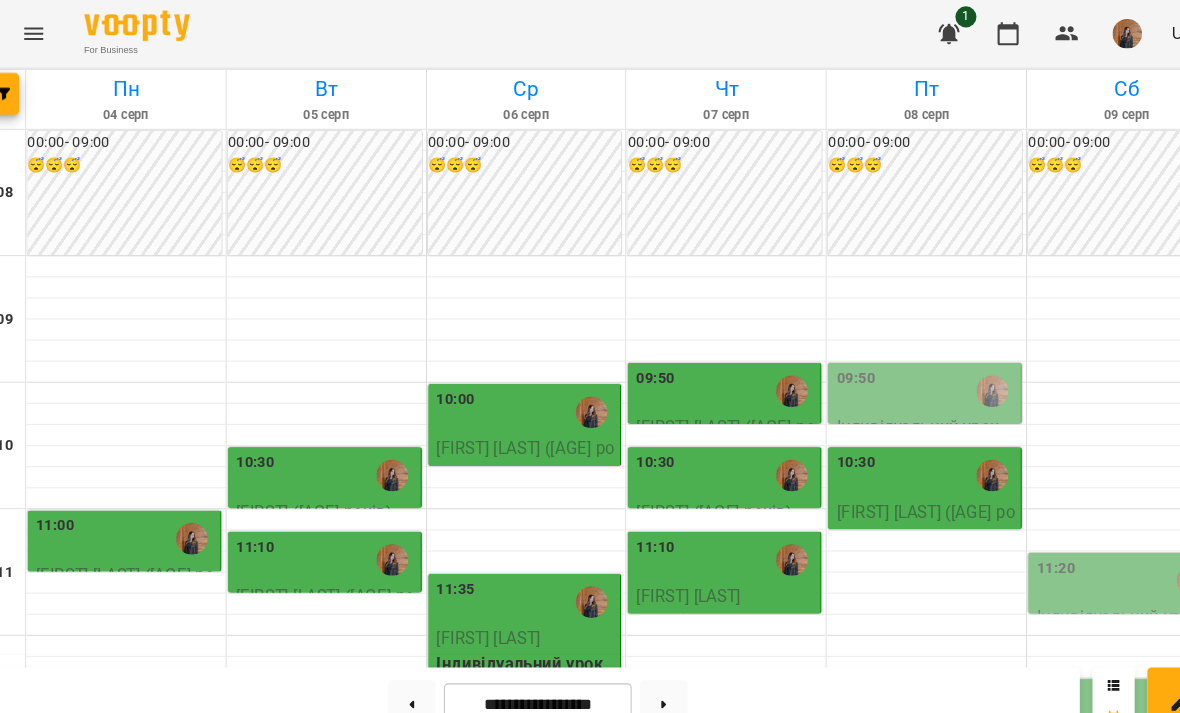 scroll, scrollTop: 431, scrollLeft: 0, axis: vertical 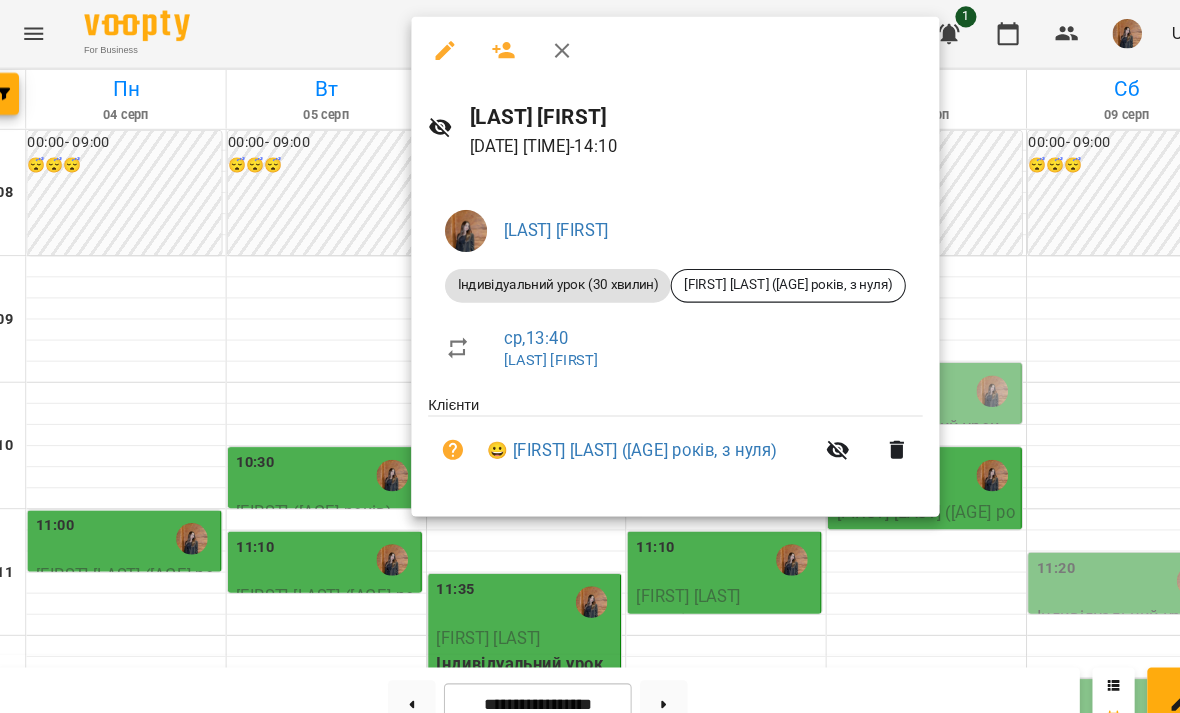 click at bounding box center (590, 356) 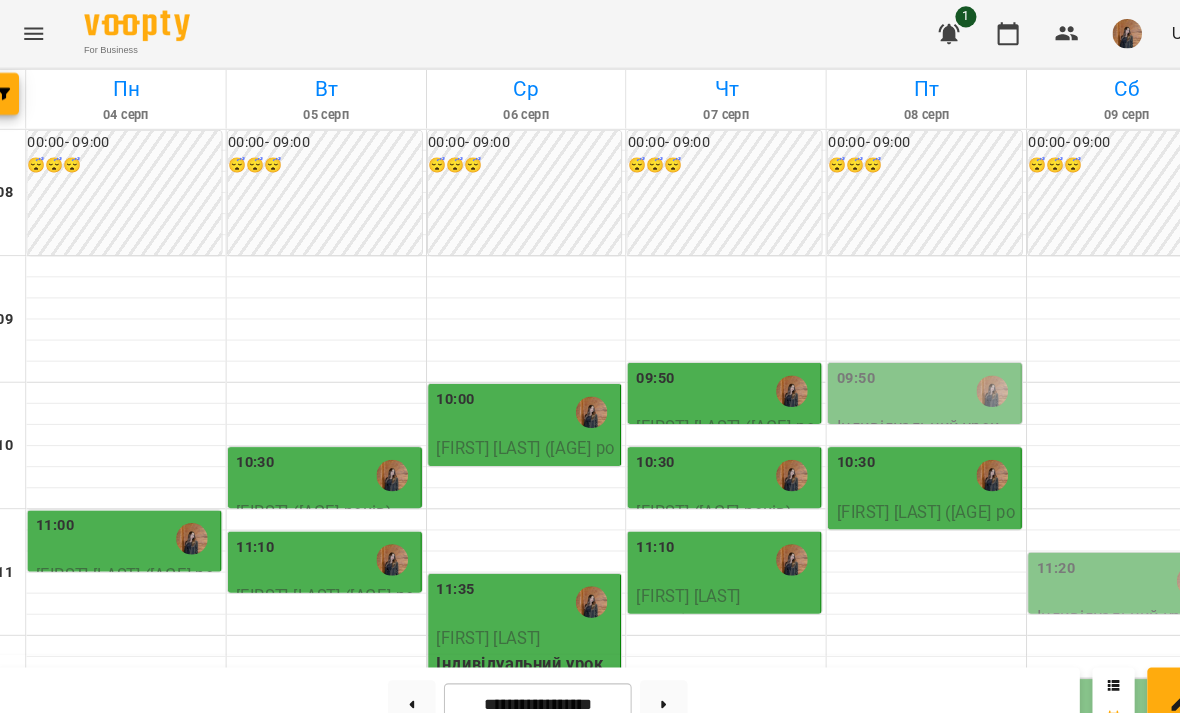 click on "15:20" at bounding box center (515, 1031) 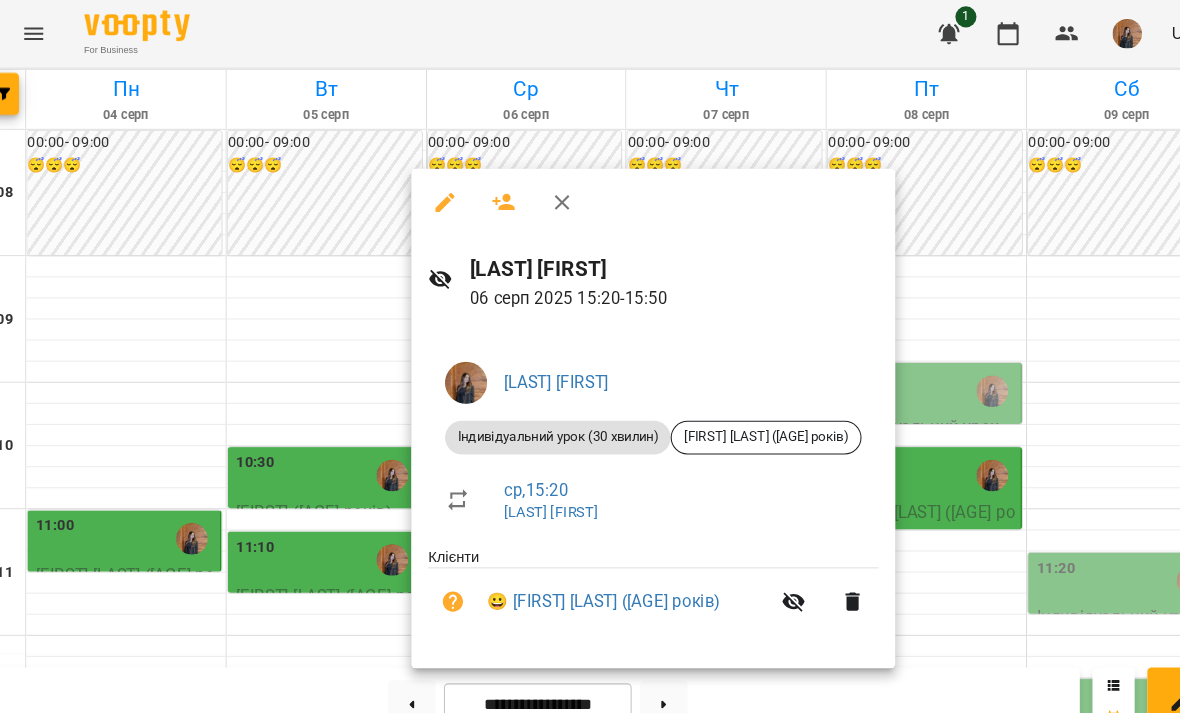 click at bounding box center (590, 356) 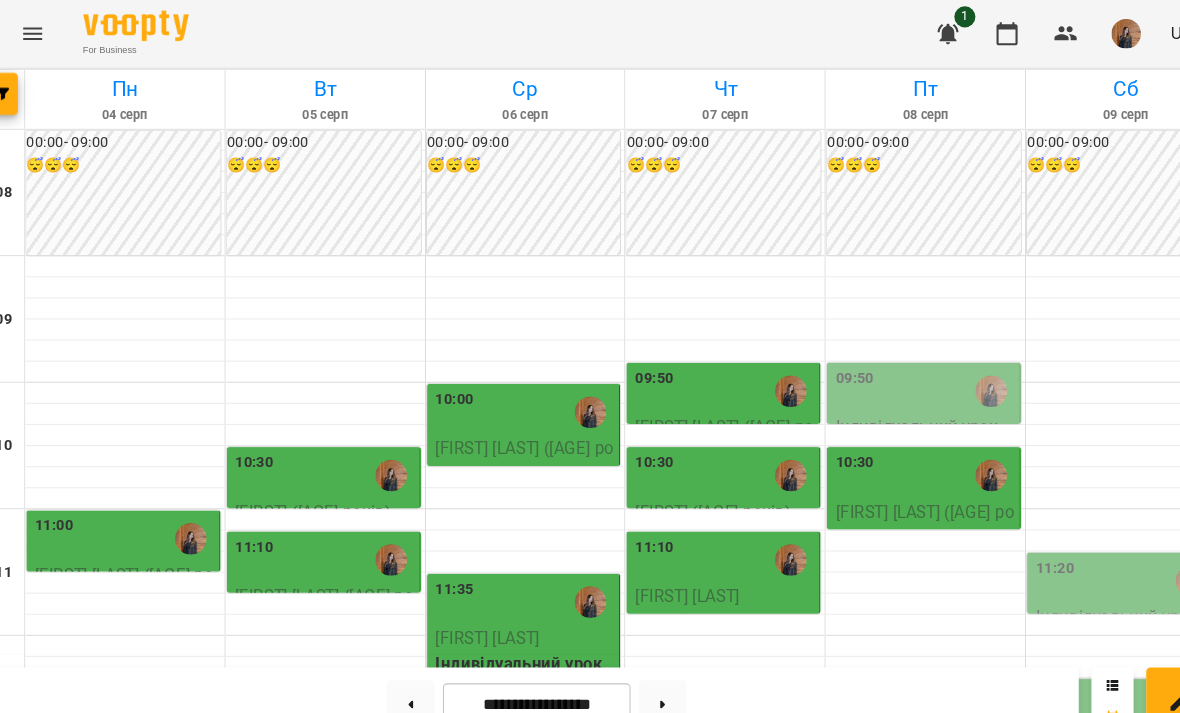 scroll, scrollTop: 549, scrollLeft: 0, axis: vertical 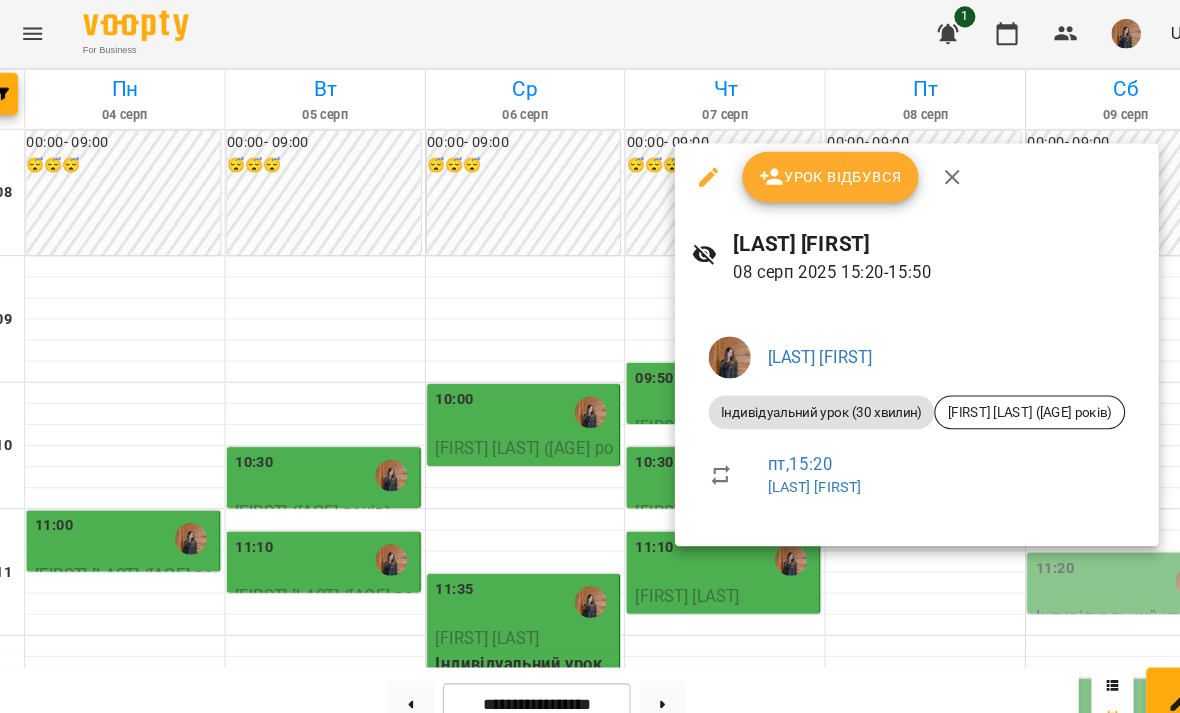 click at bounding box center [590, 356] 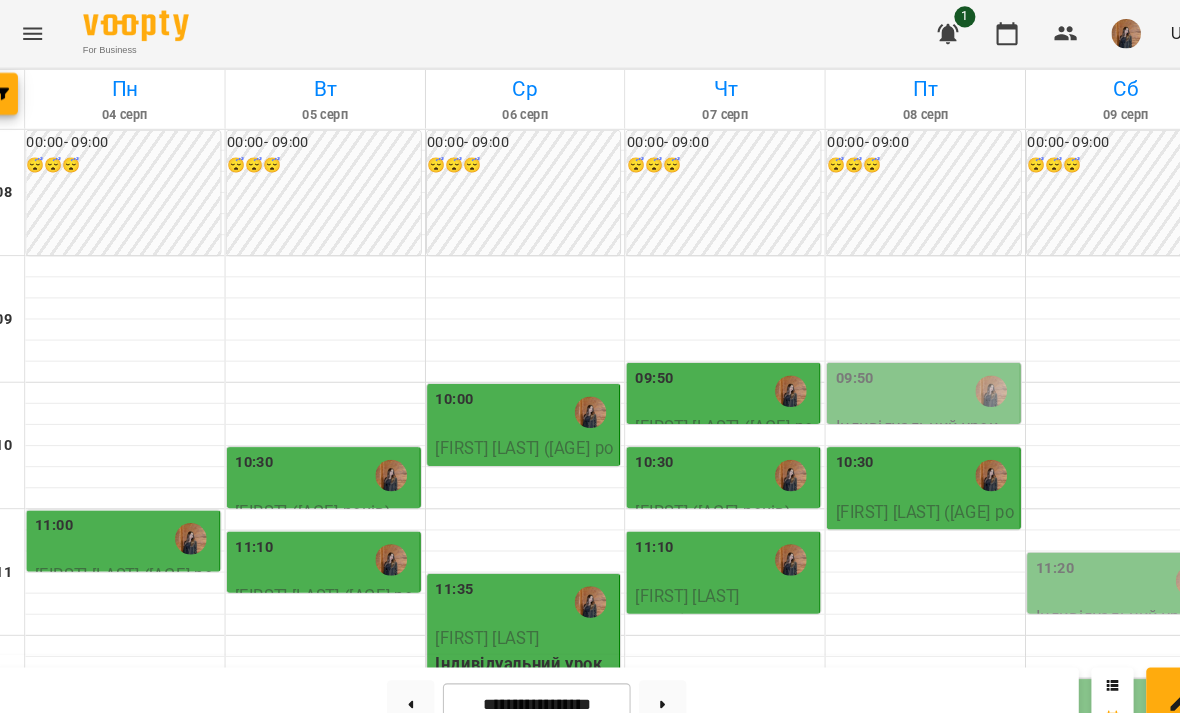 scroll, scrollTop: 44, scrollLeft: 0, axis: vertical 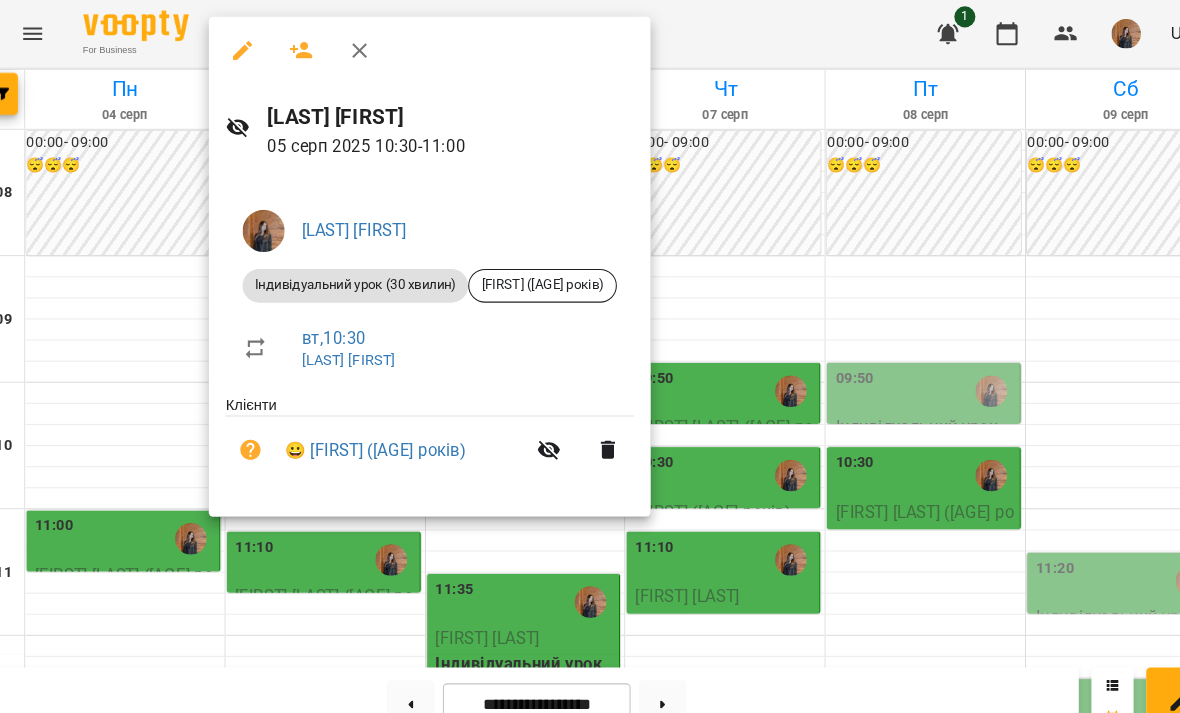 click at bounding box center (590, 356) 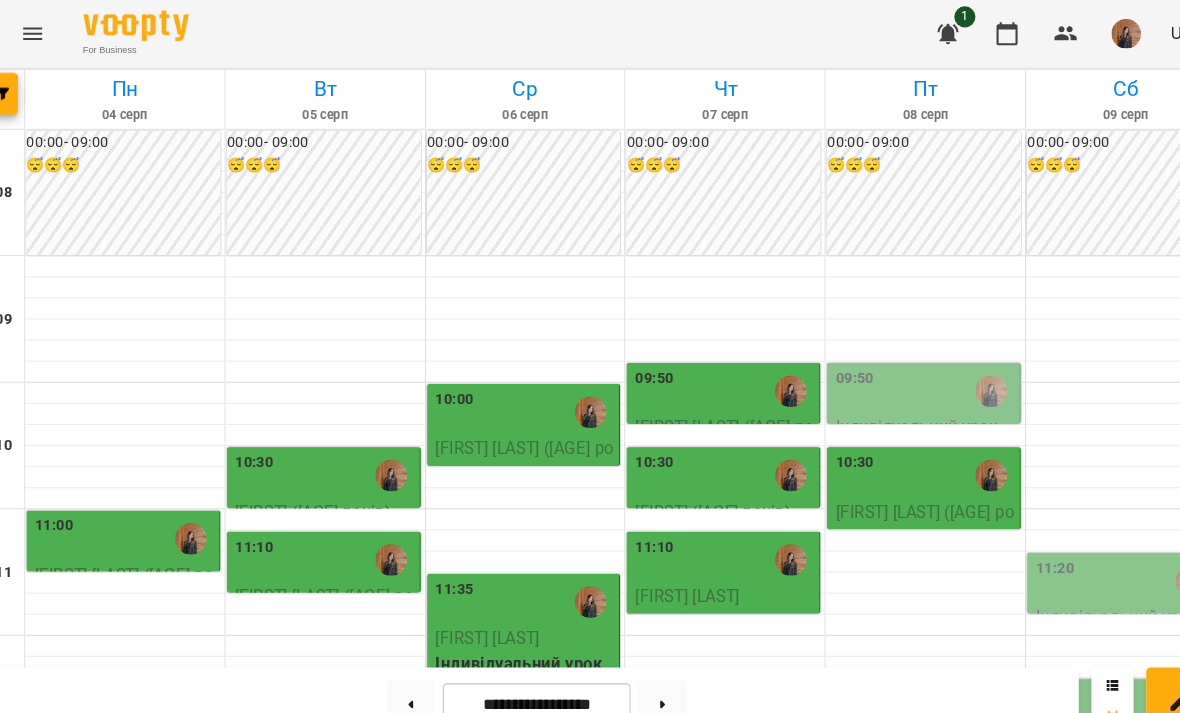 click on "11:10" at bounding box center [325, 531] 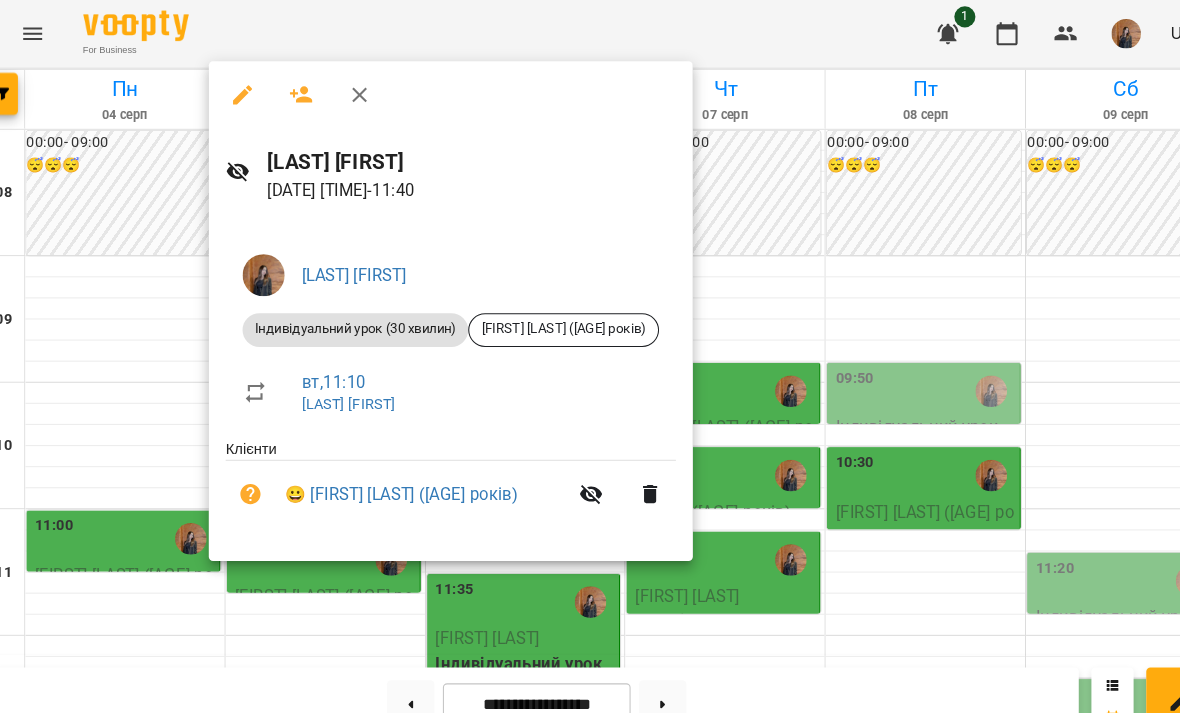 click at bounding box center [590, 356] 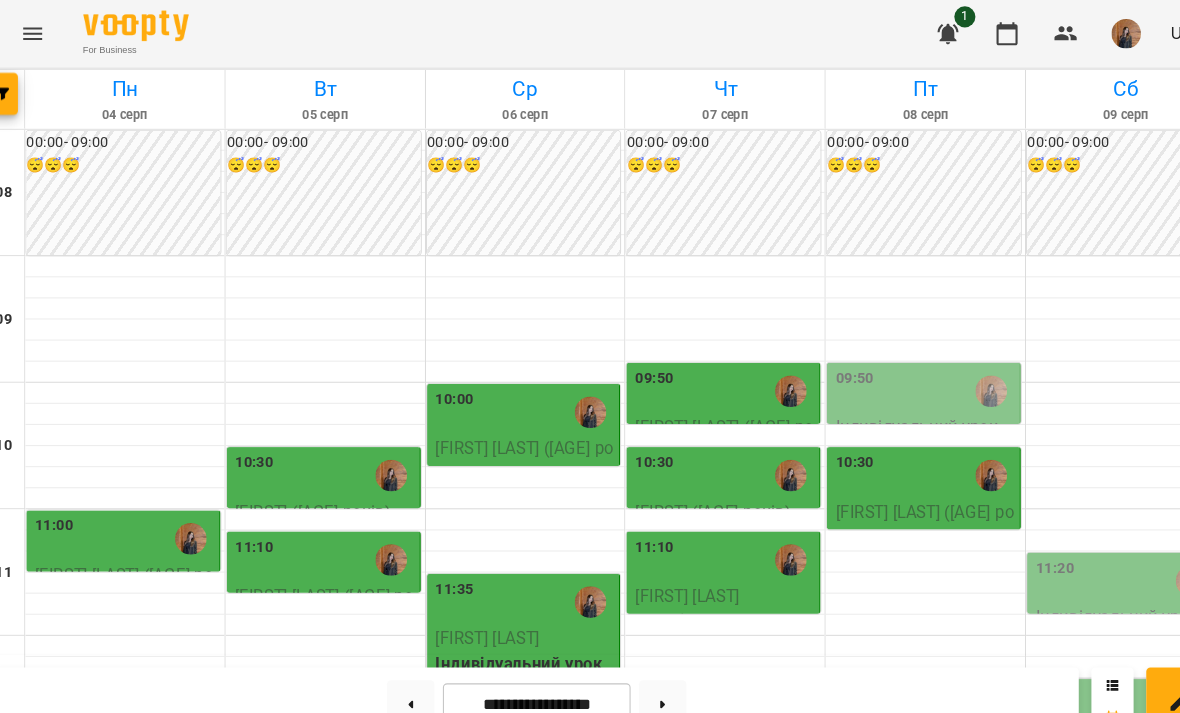 scroll, scrollTop: 482, scrollLeft: 0, axis: vertical 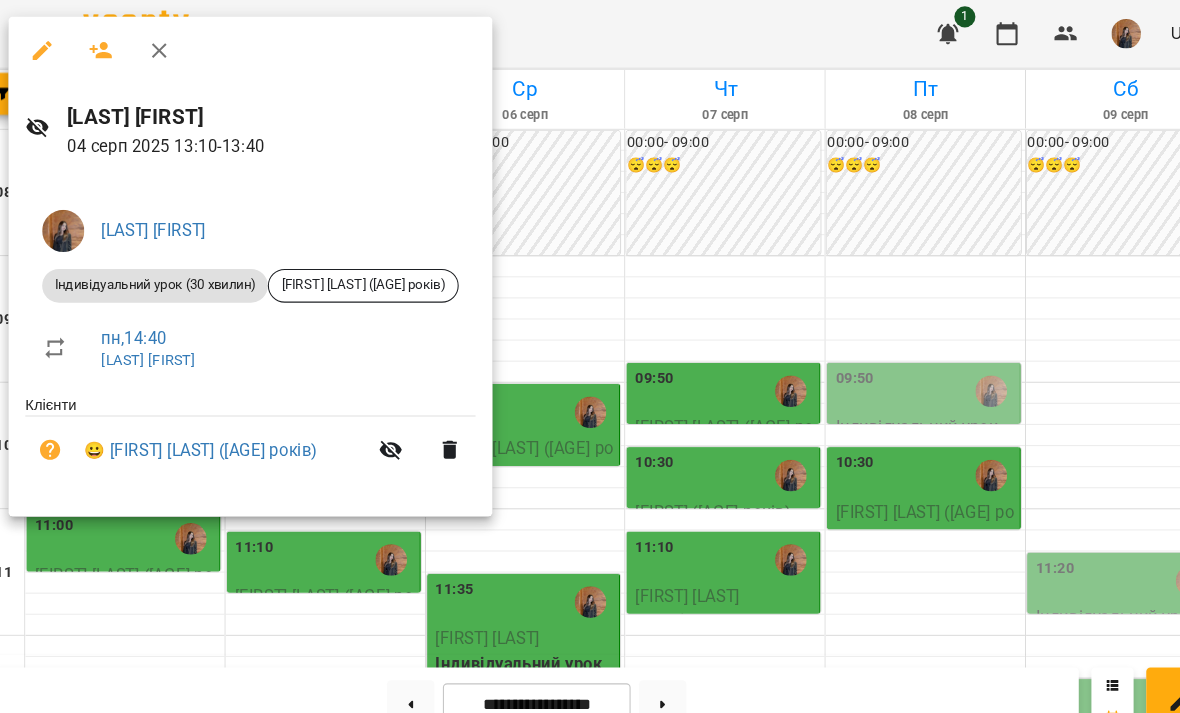 click at bounding box center (590, 356) 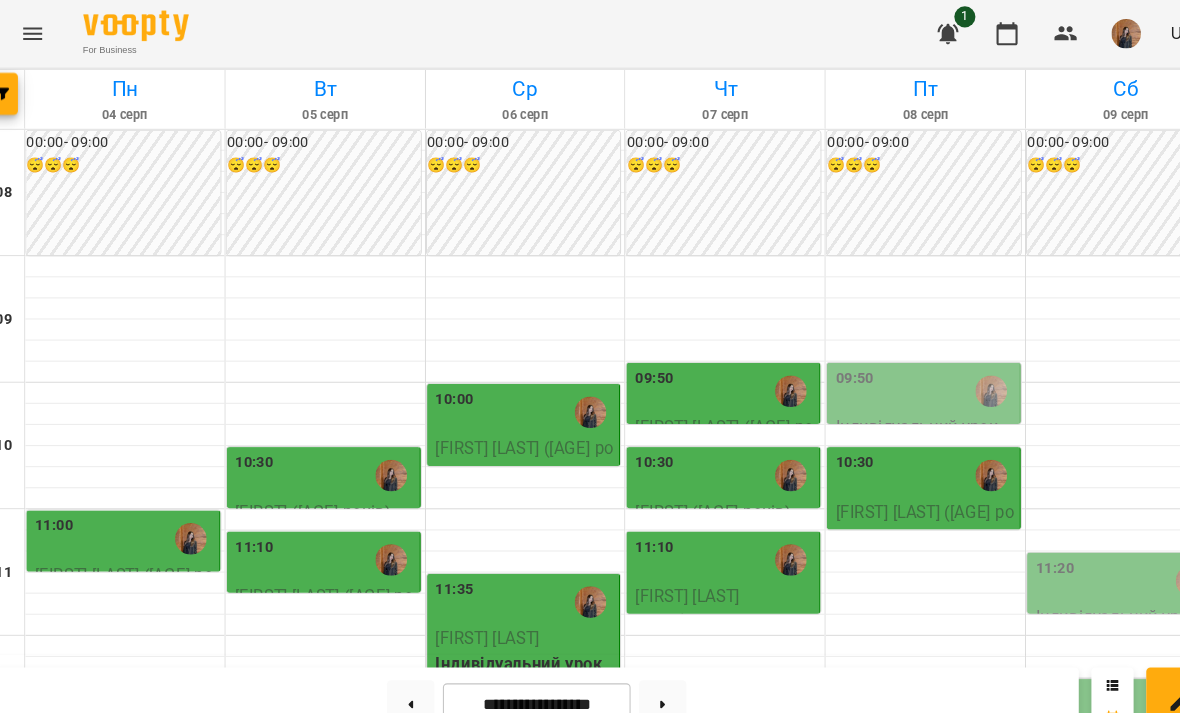 click at bounding box center [198, 691] 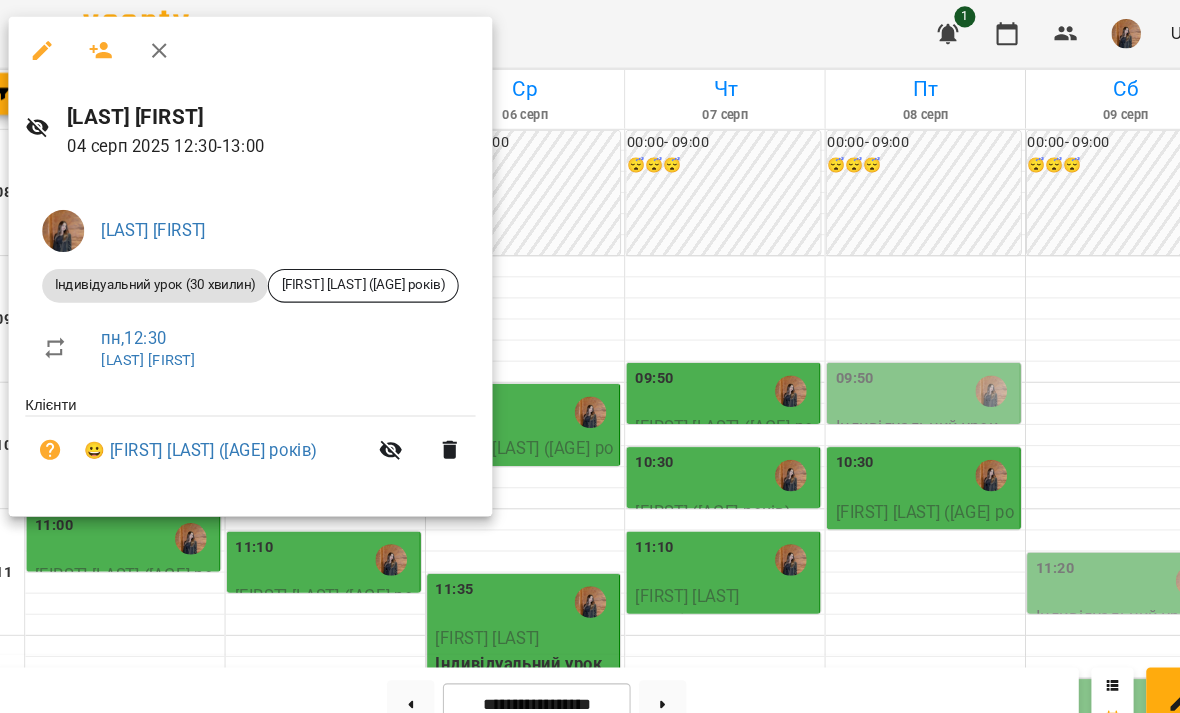 click at bounding box center (590, 356) 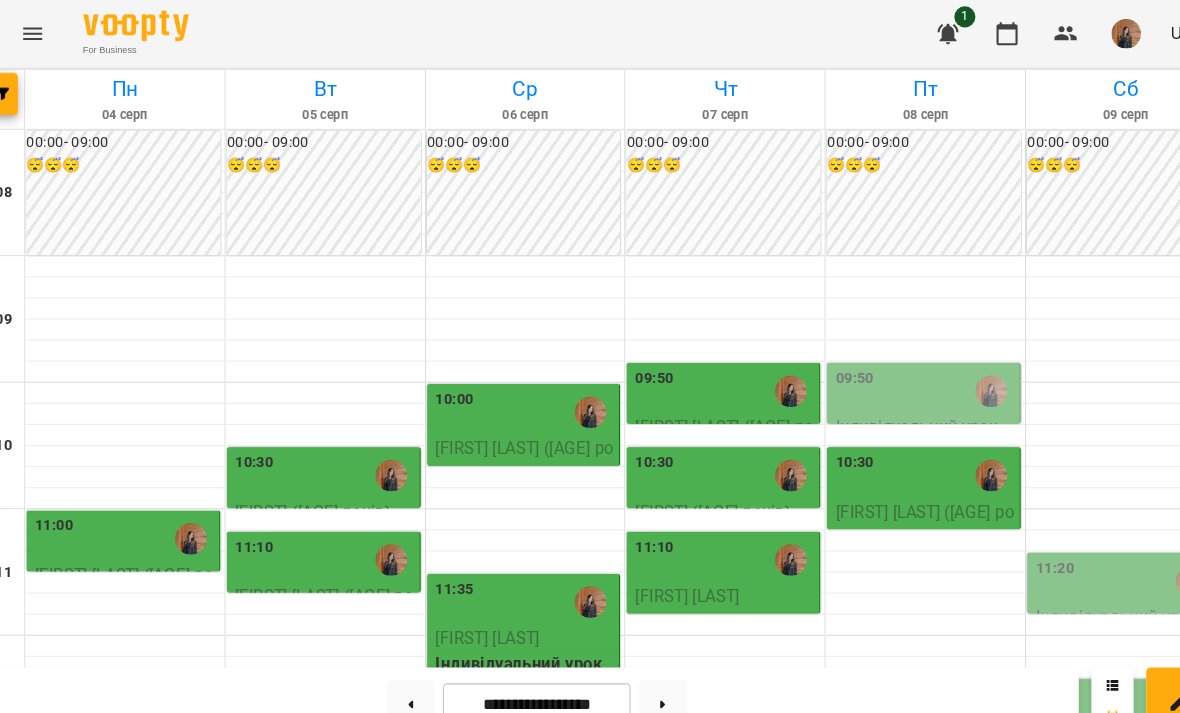 click on "15:20" at bounding box center (135, 1031) 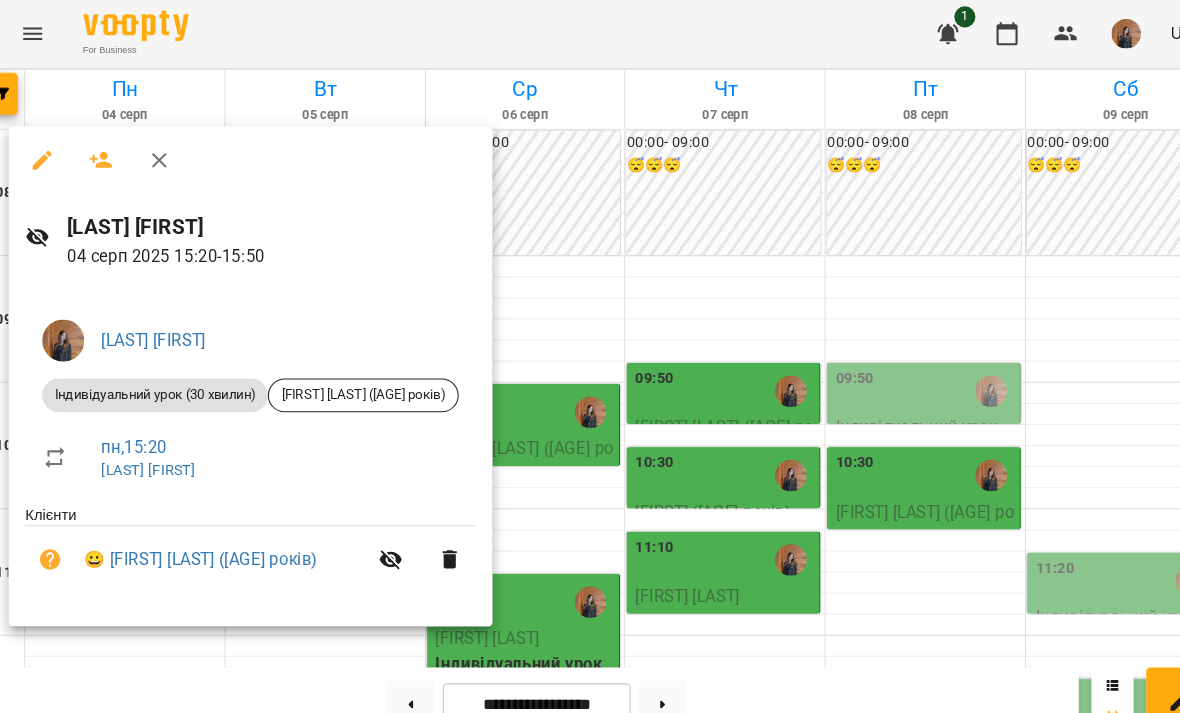 click at bounding box center [590, 356] 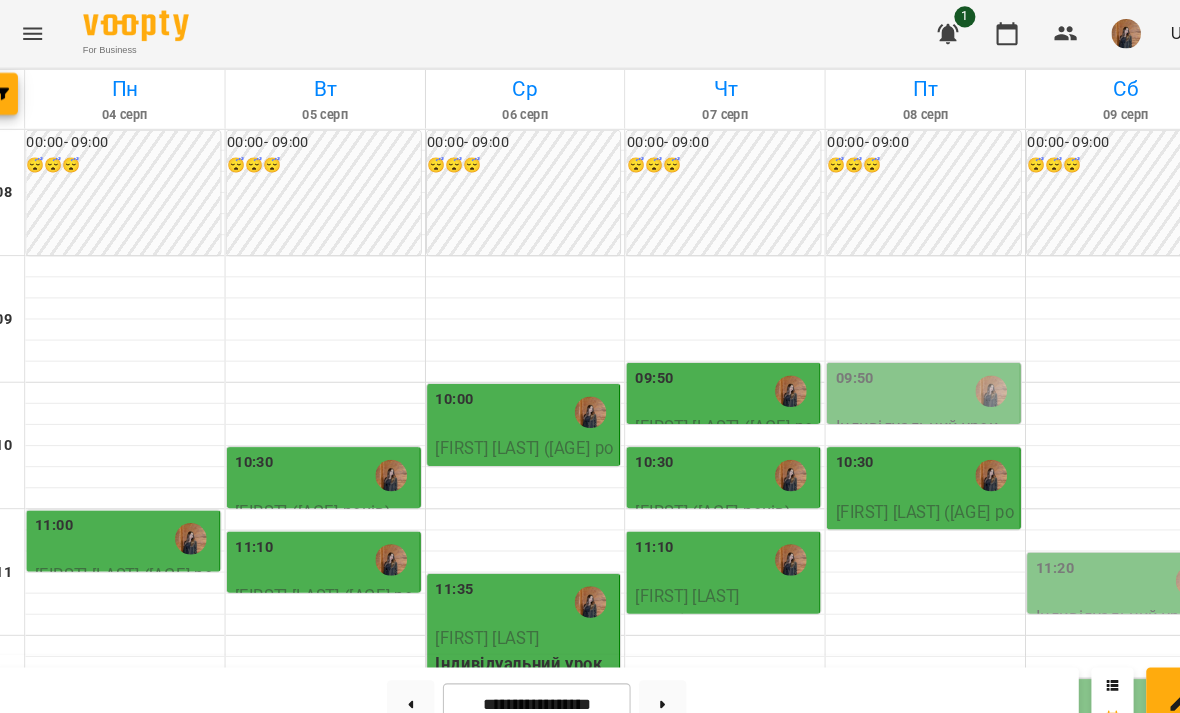 click on "14:00" at bounding box center [704, 871] 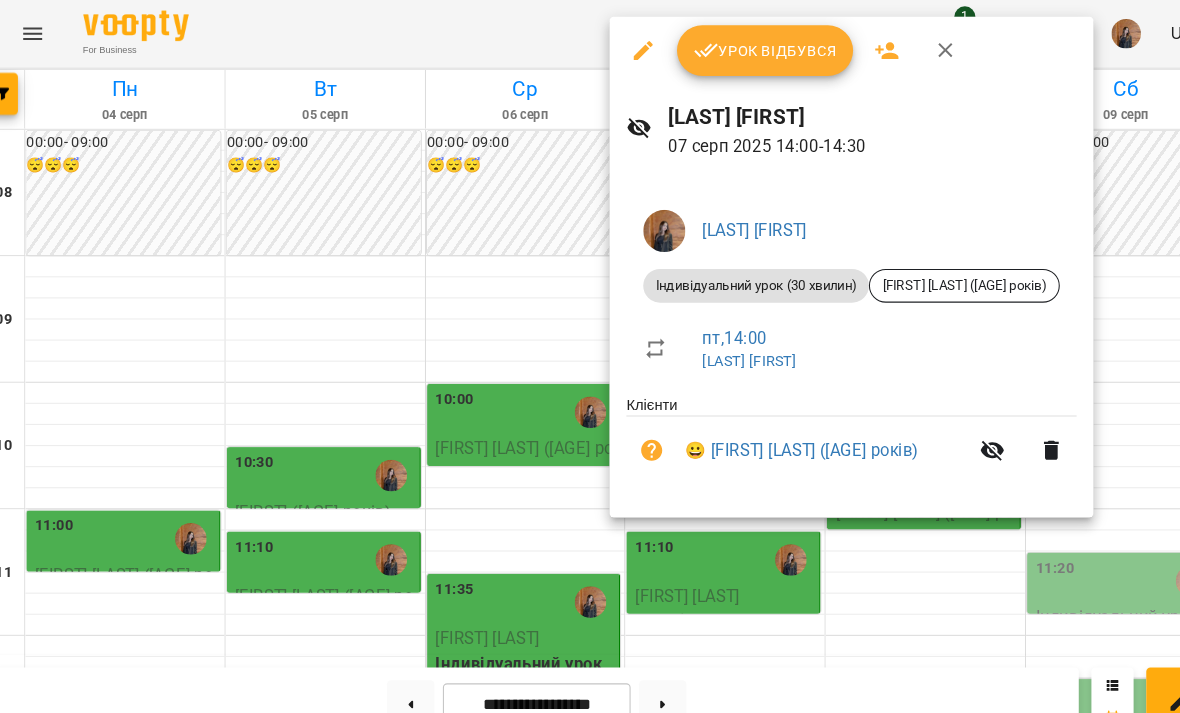 click at bounding box center [590, 356] 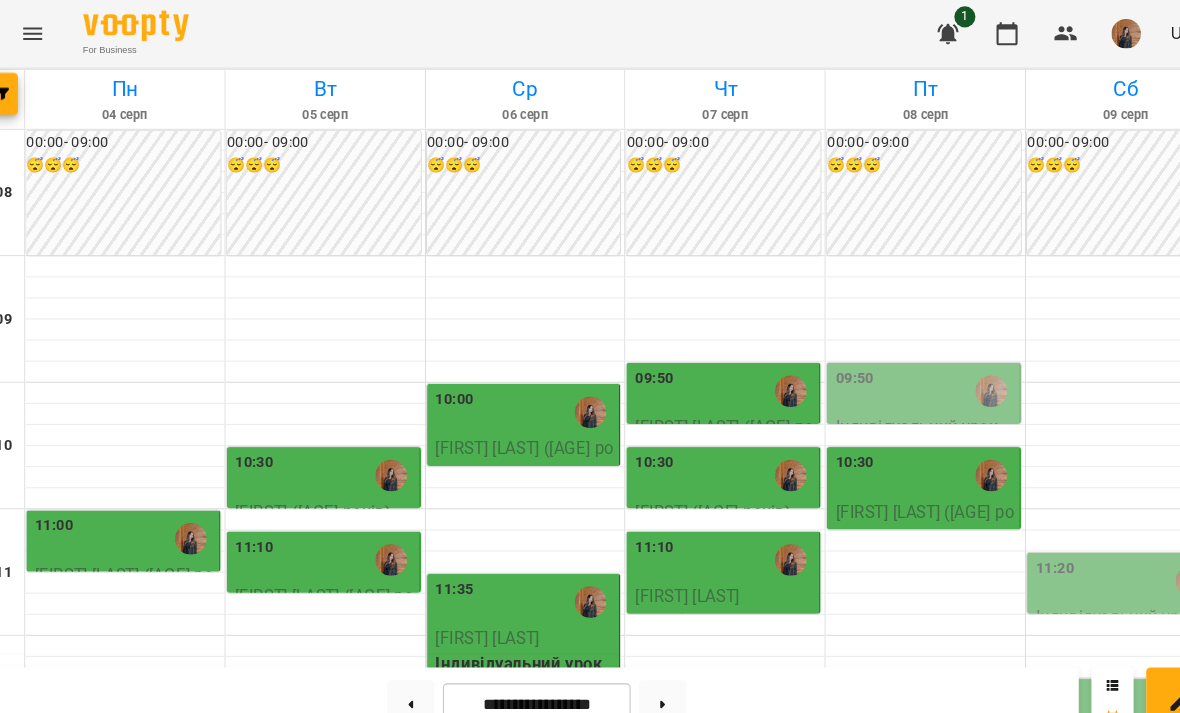 click on "14:40" at bounding box center (704, 951) 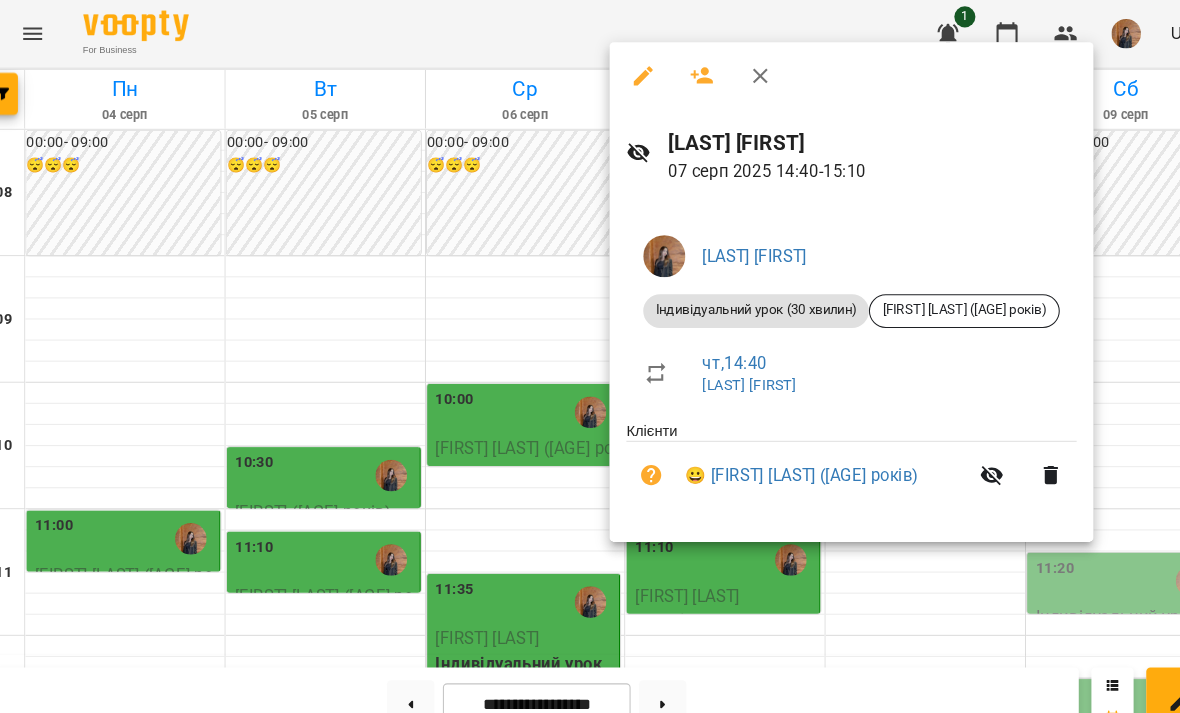 click at bounding box center (590, 356) 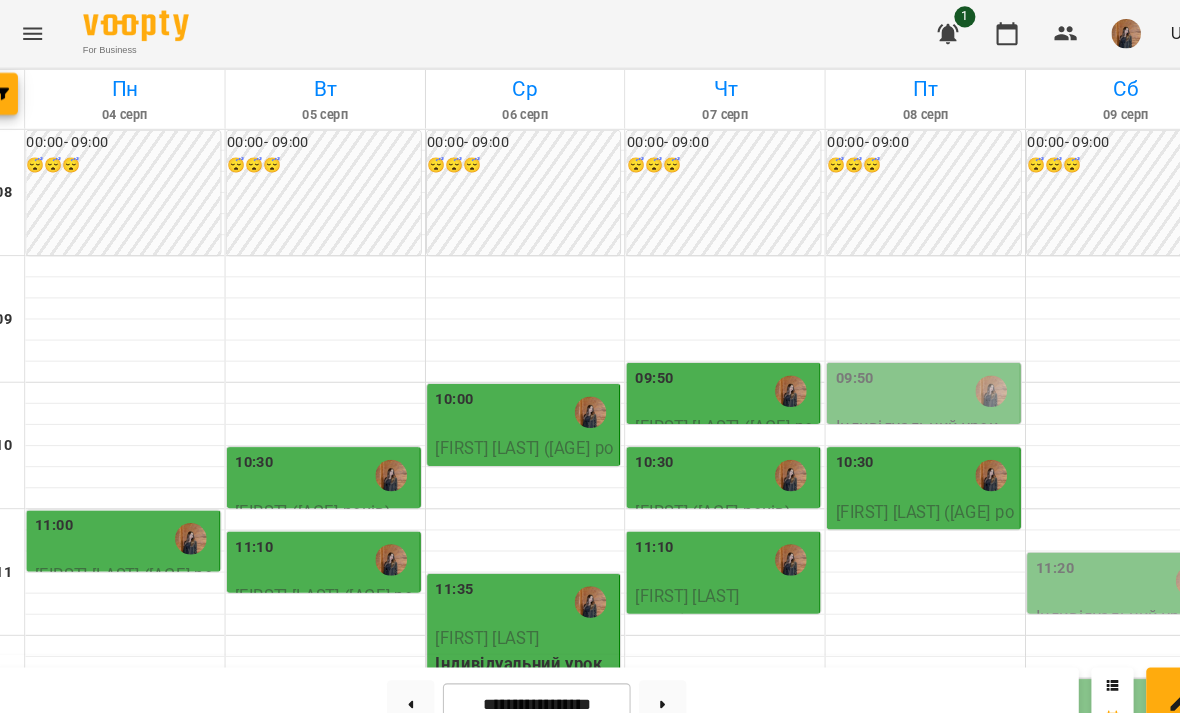 scroll, scrollTop: 249, scrollLeft: 0, axis: vertical 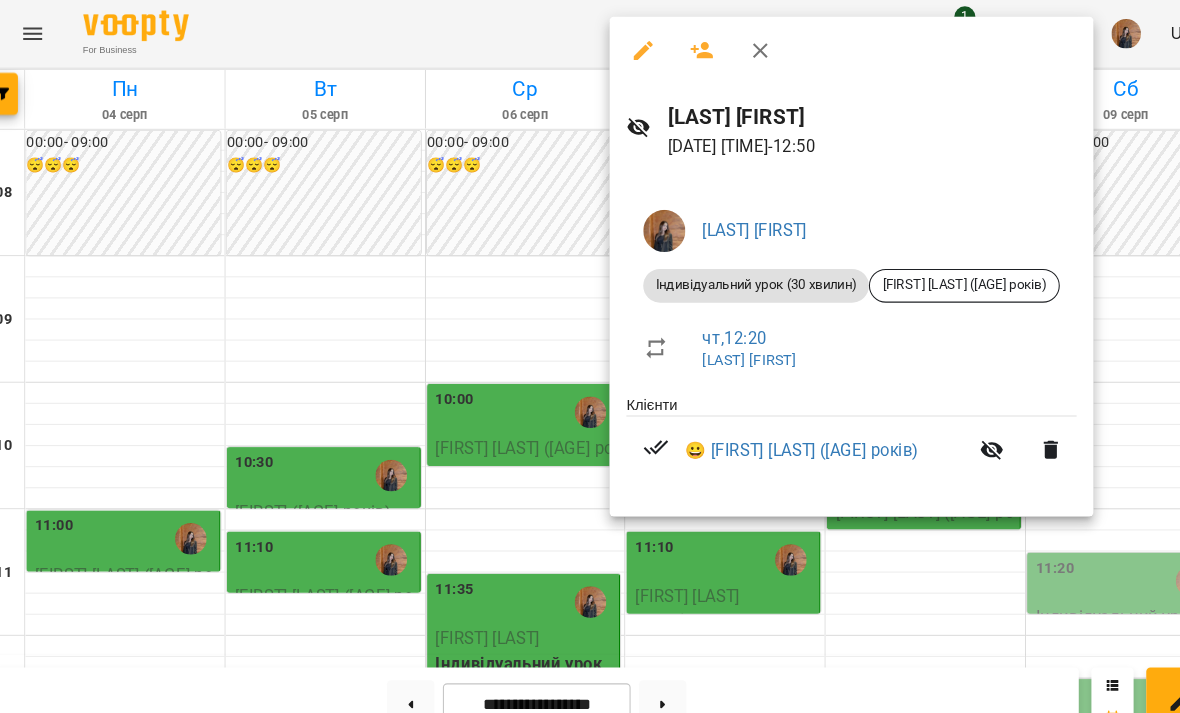 click at bounding box center (590, 356) 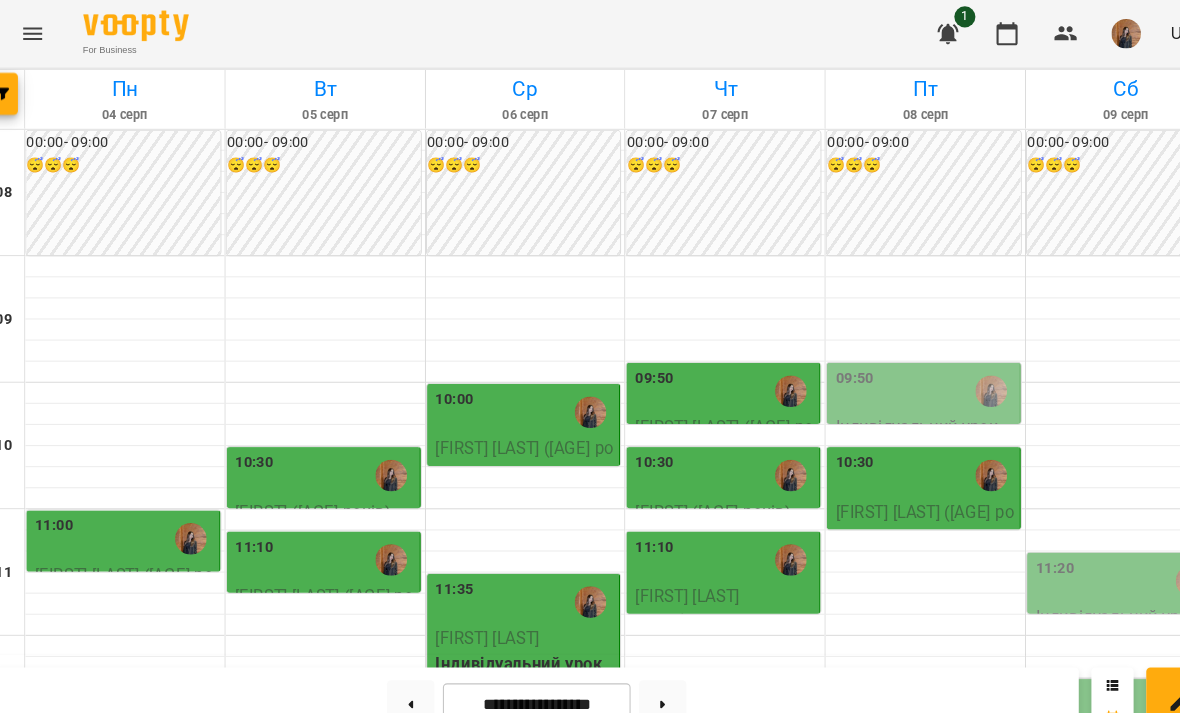 click on "11:10" at bounding box center (325, 531) 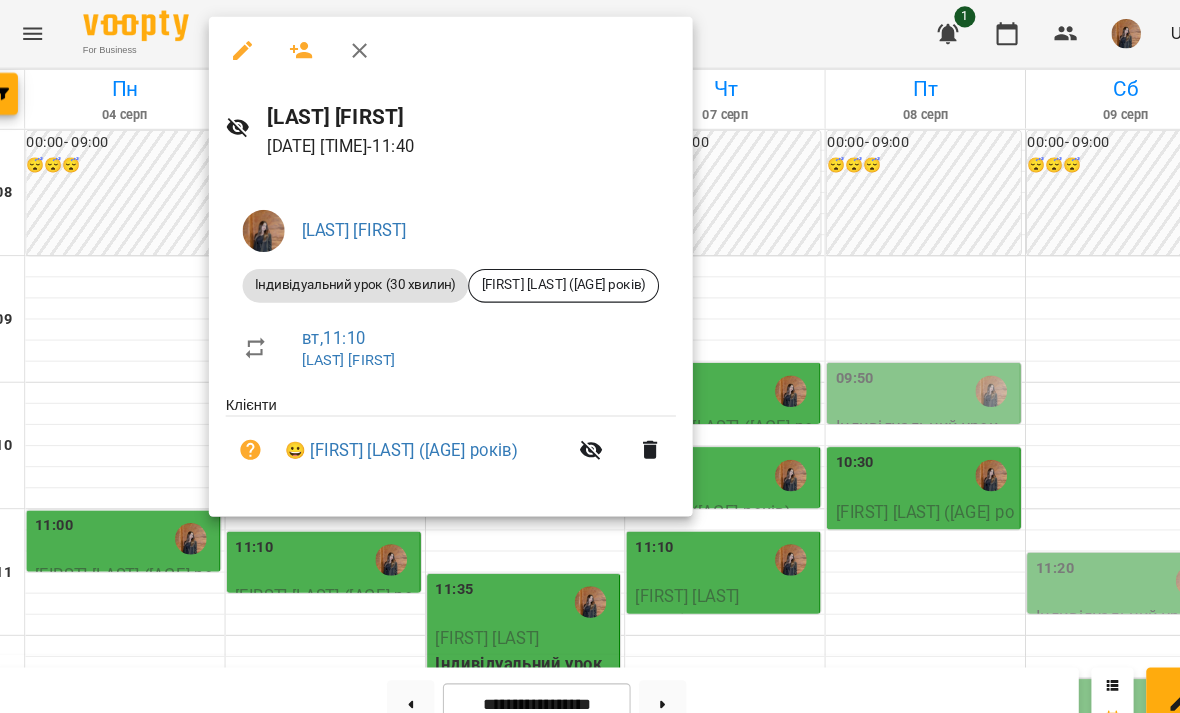 click at bounding box center (590, 356) 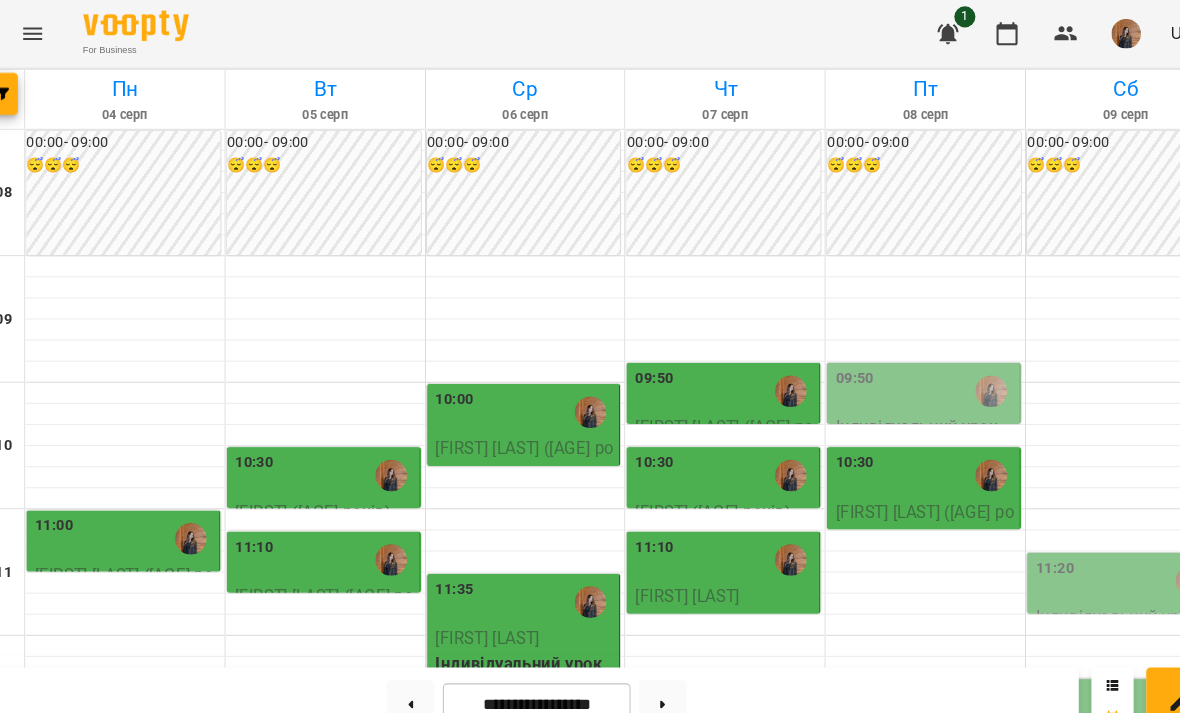 click on "10:30" at bounding box center [325, 451] 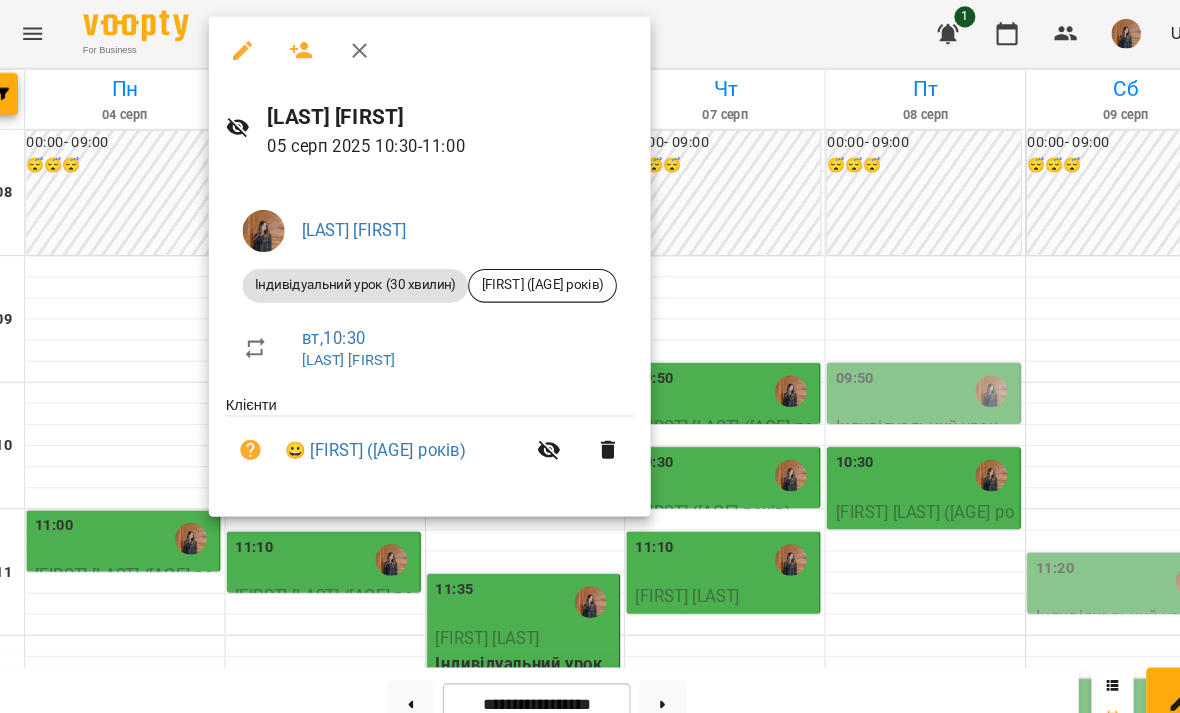 click at bounding box center (590, 356) 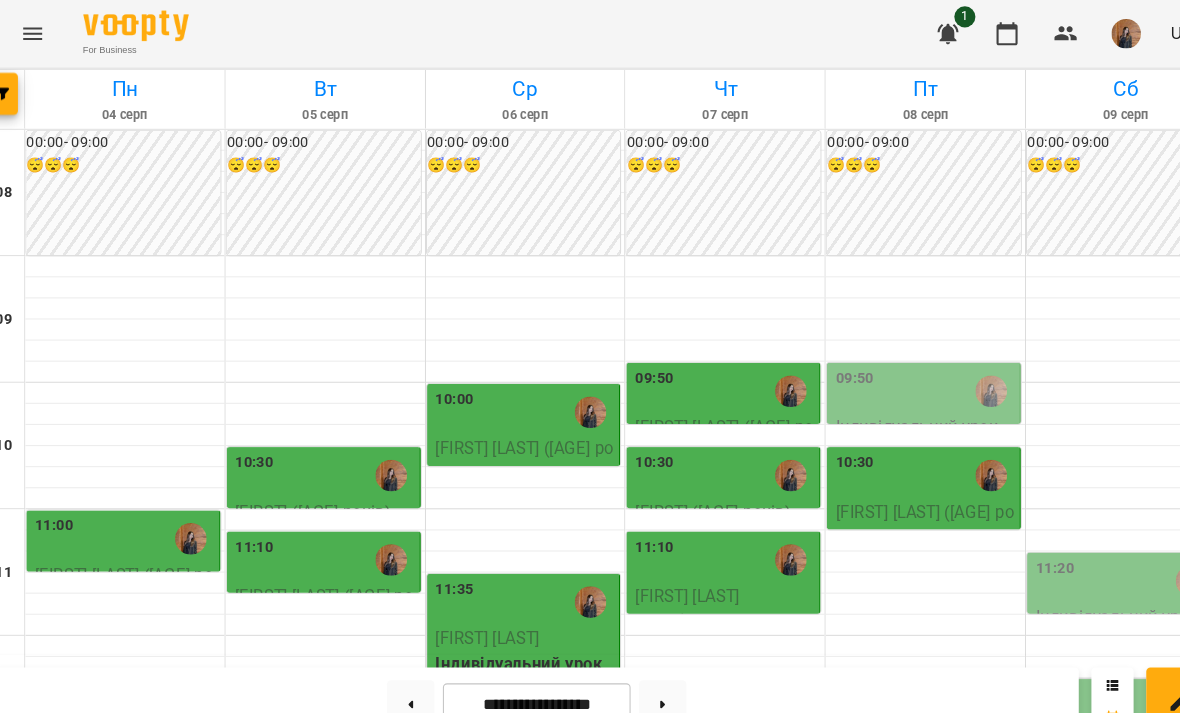 scroll, scrollTop: 566, scrollLeft: 0, axis: vertical 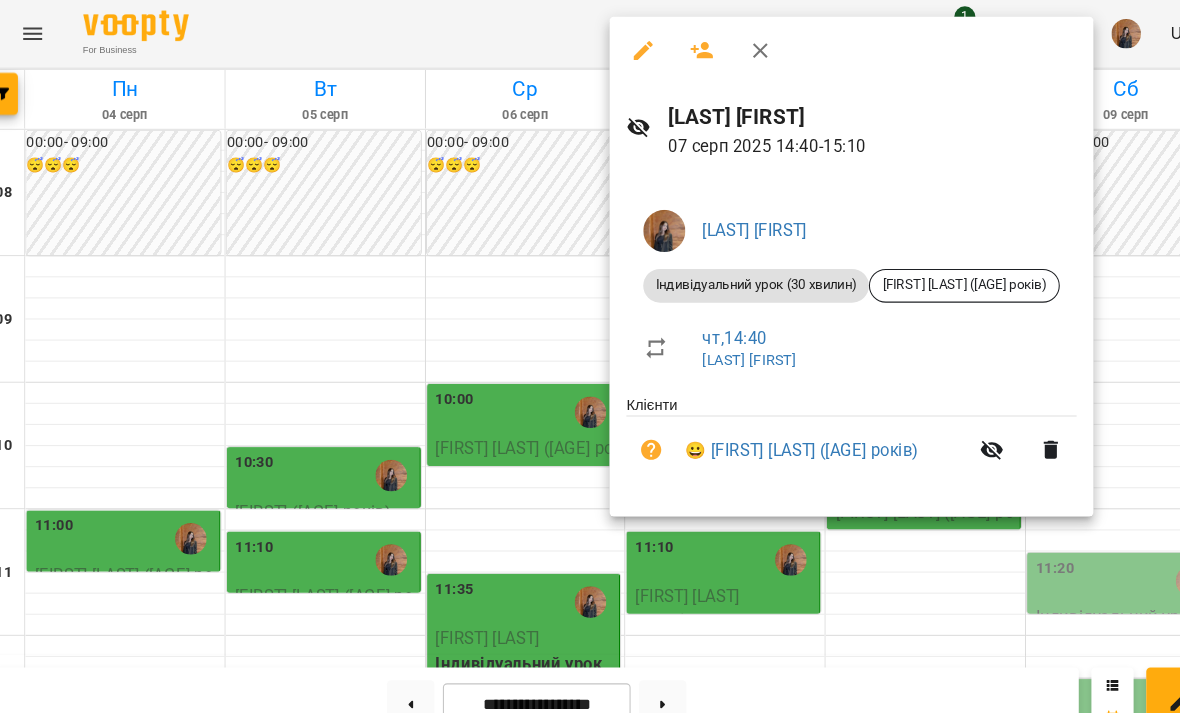 click at bounding box center [590, 356] 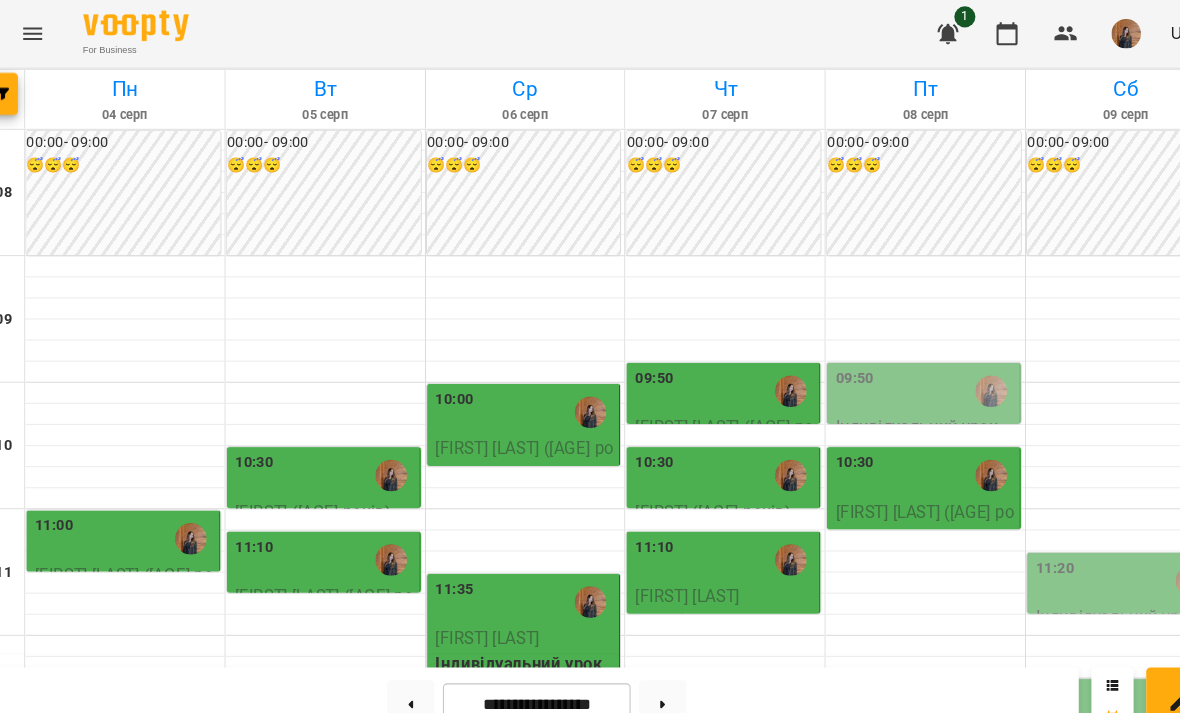 click on "15:20" at bounding box center [704, 1031] 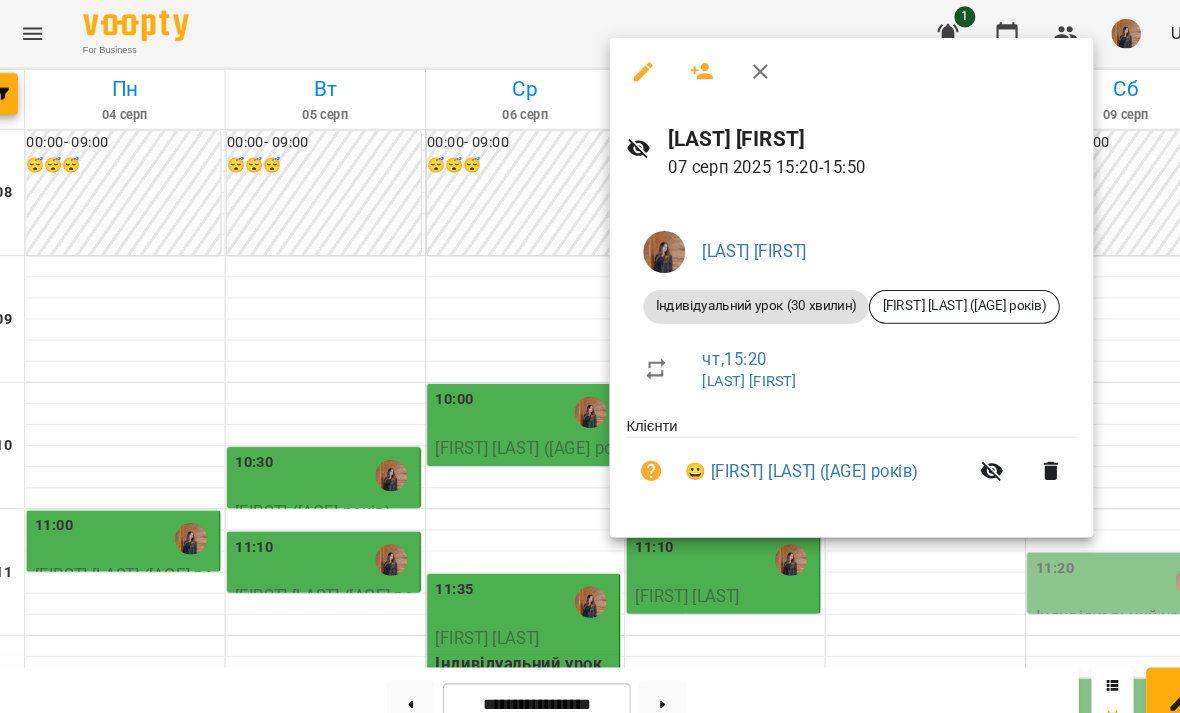click 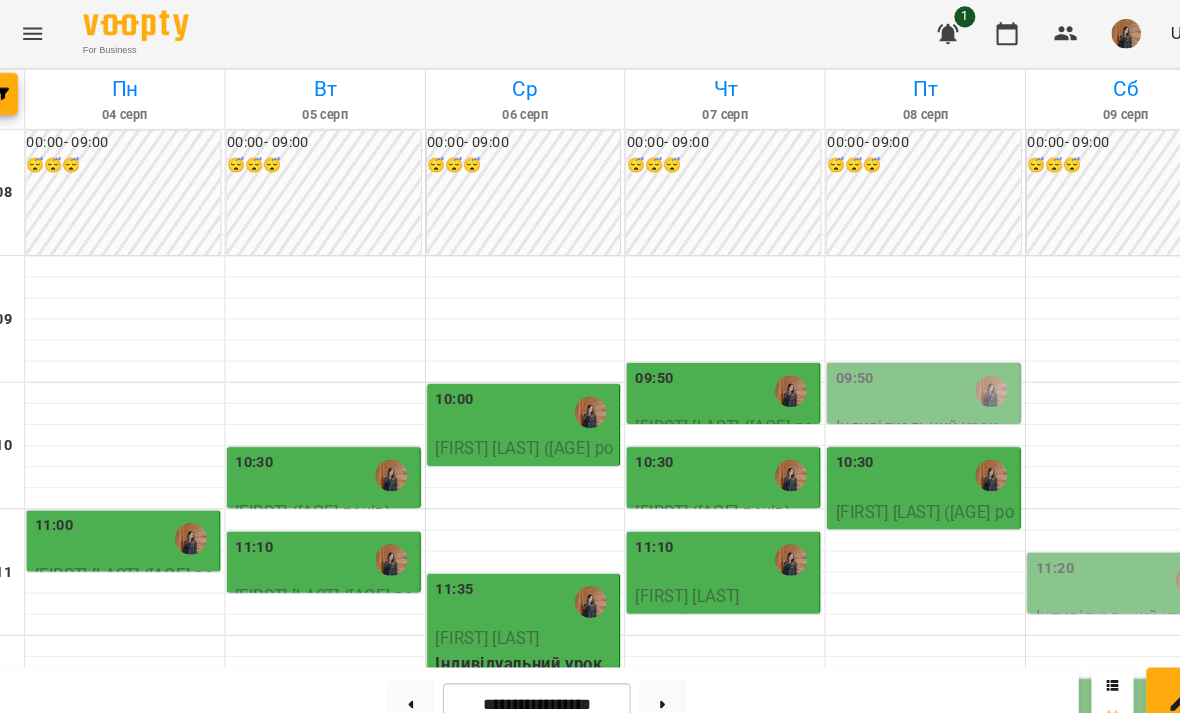 scroll, scrollTop: 566, scrollLeft: 0, axis: vertical 